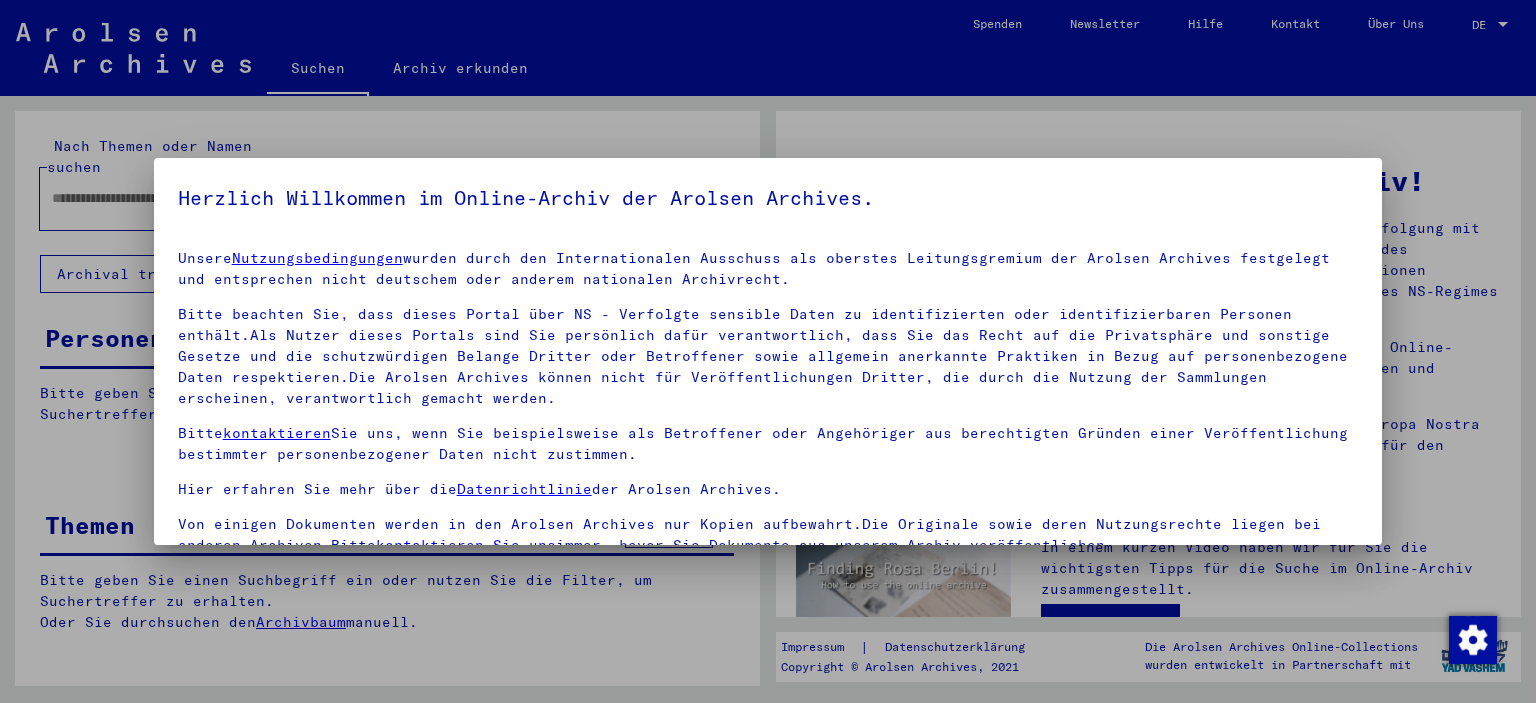 scroll, scrollTop: 0, scrollLeft: 0, axis: both 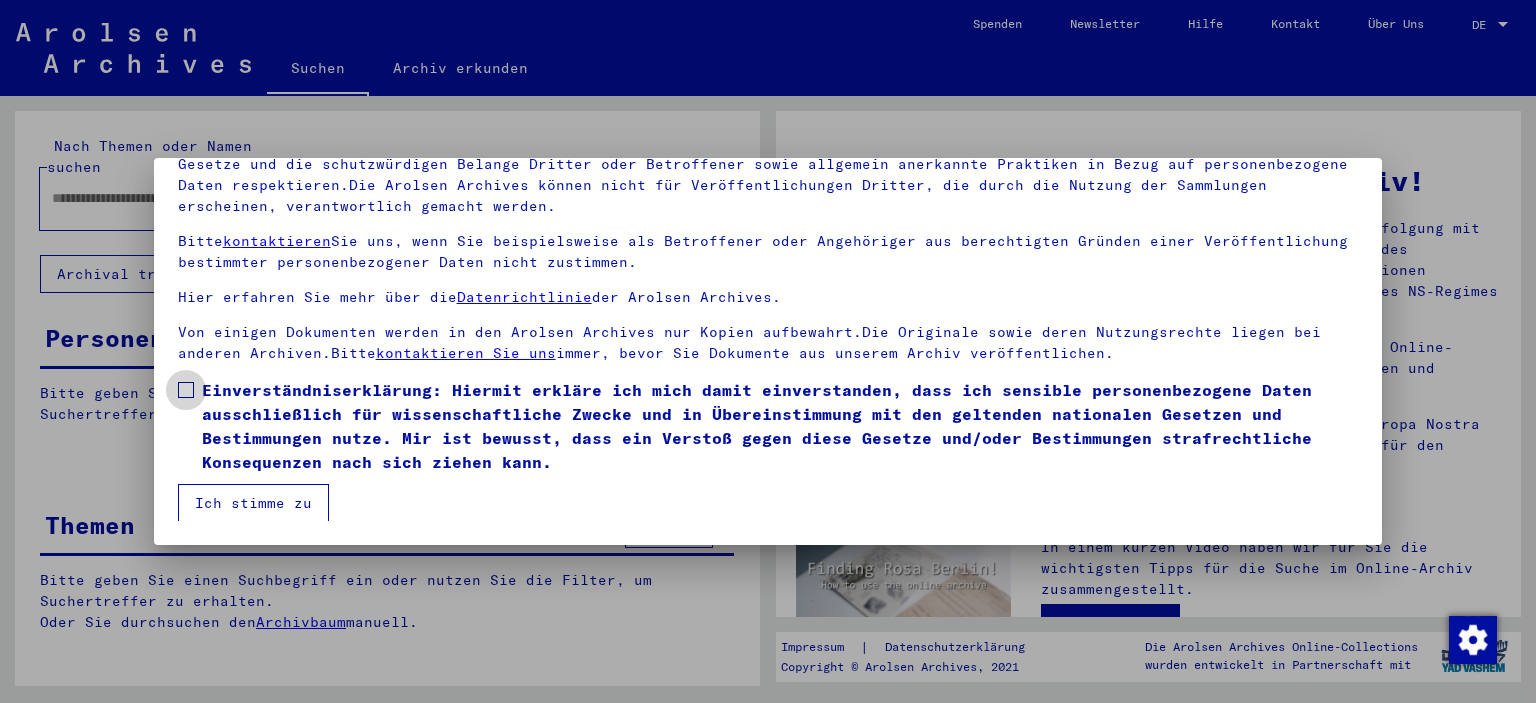 click at bounding box center (186, 390) 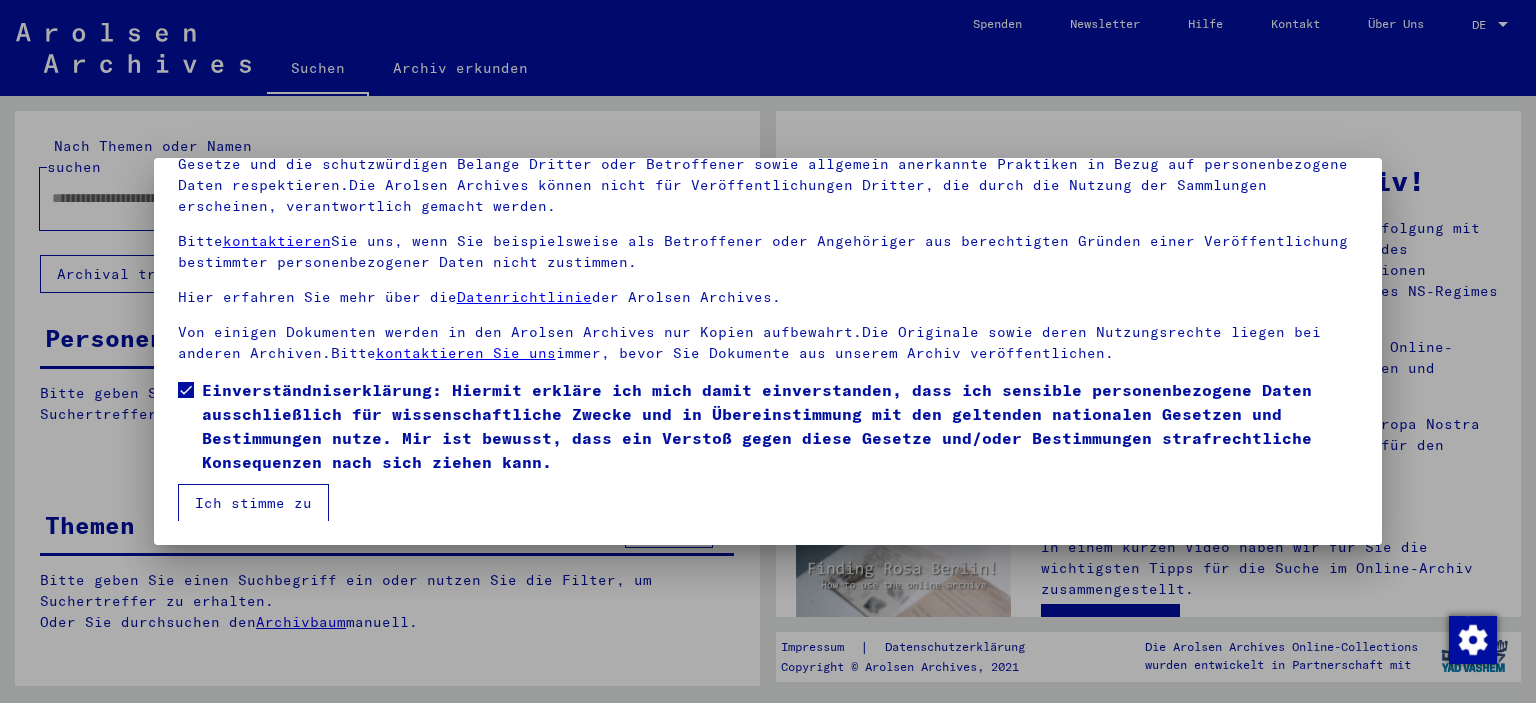click on "Ich stimme zu" at bounding box center (253, 503) 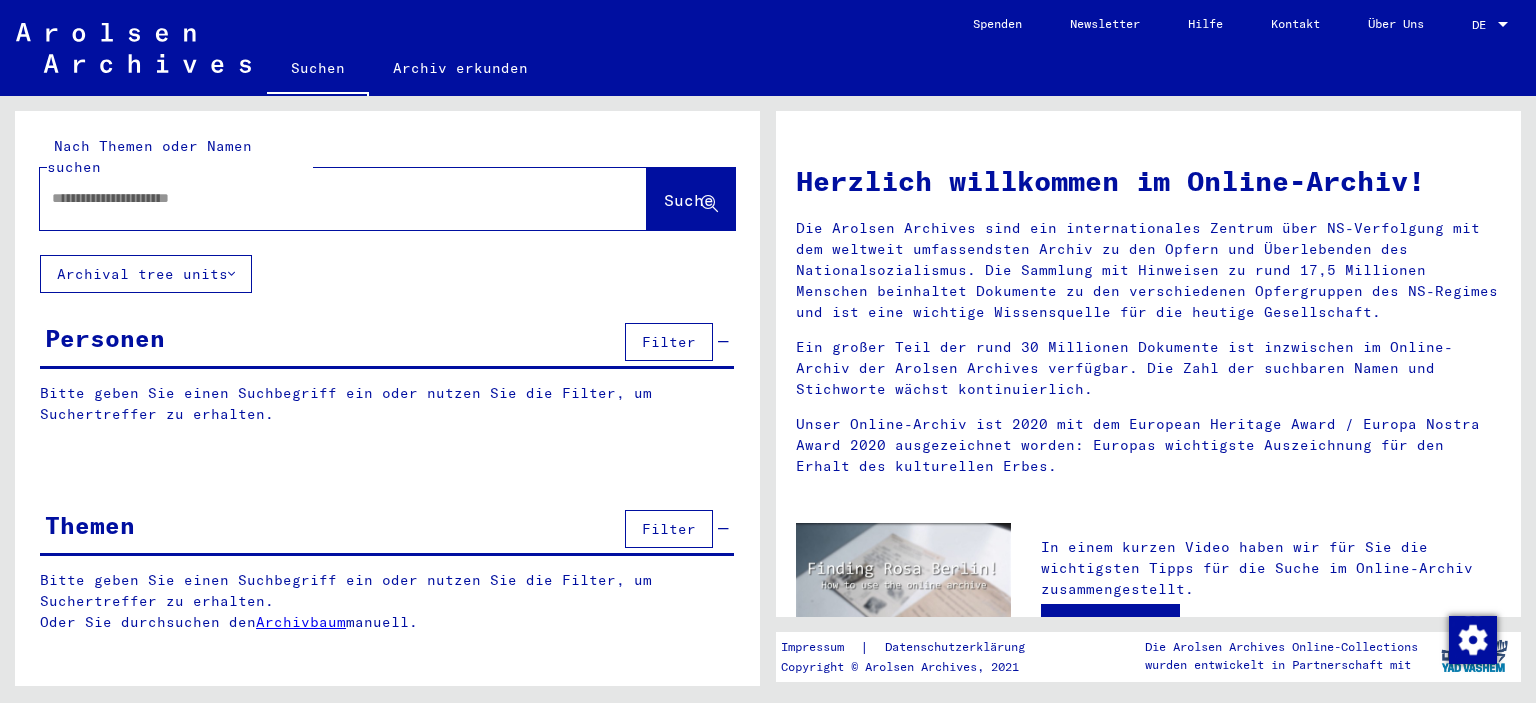 click at bounding box center [319, 198] 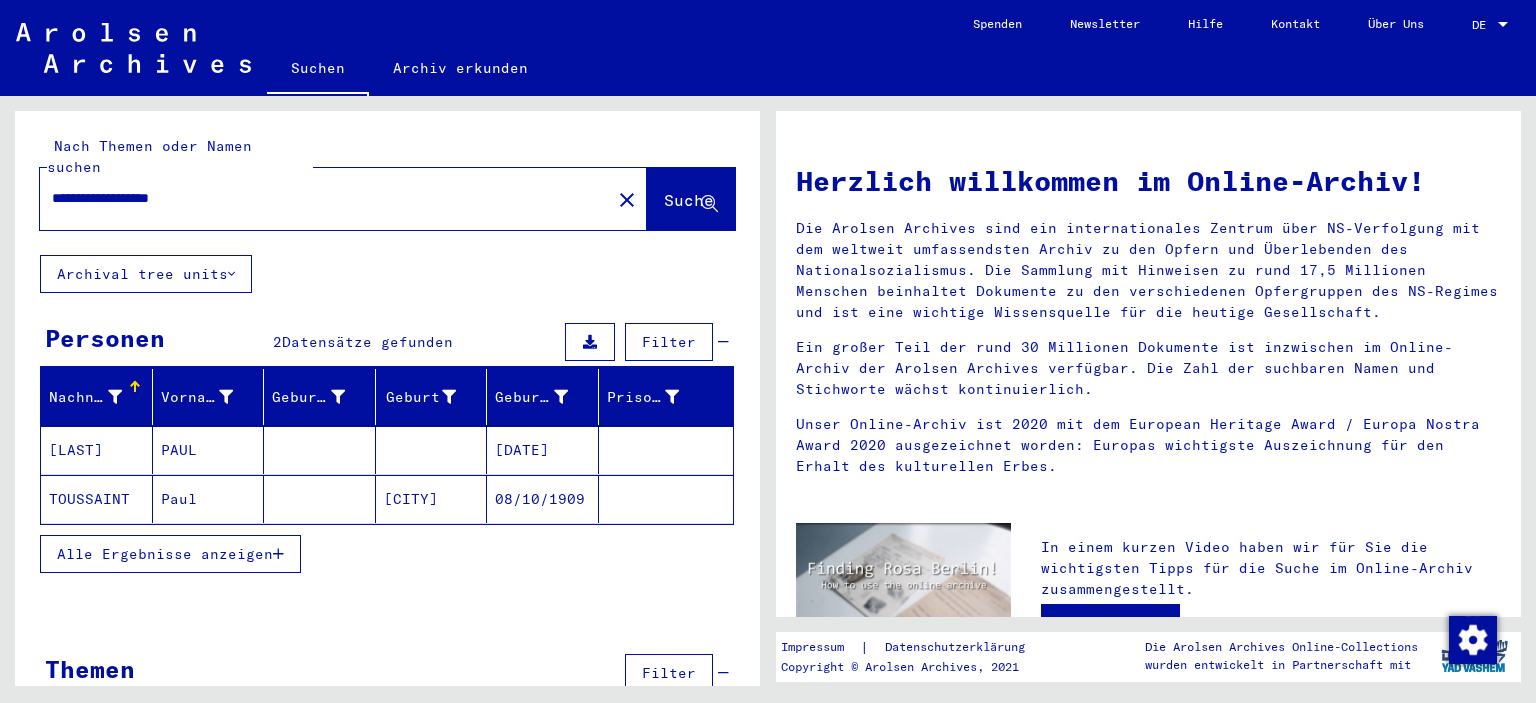 click on "**********" 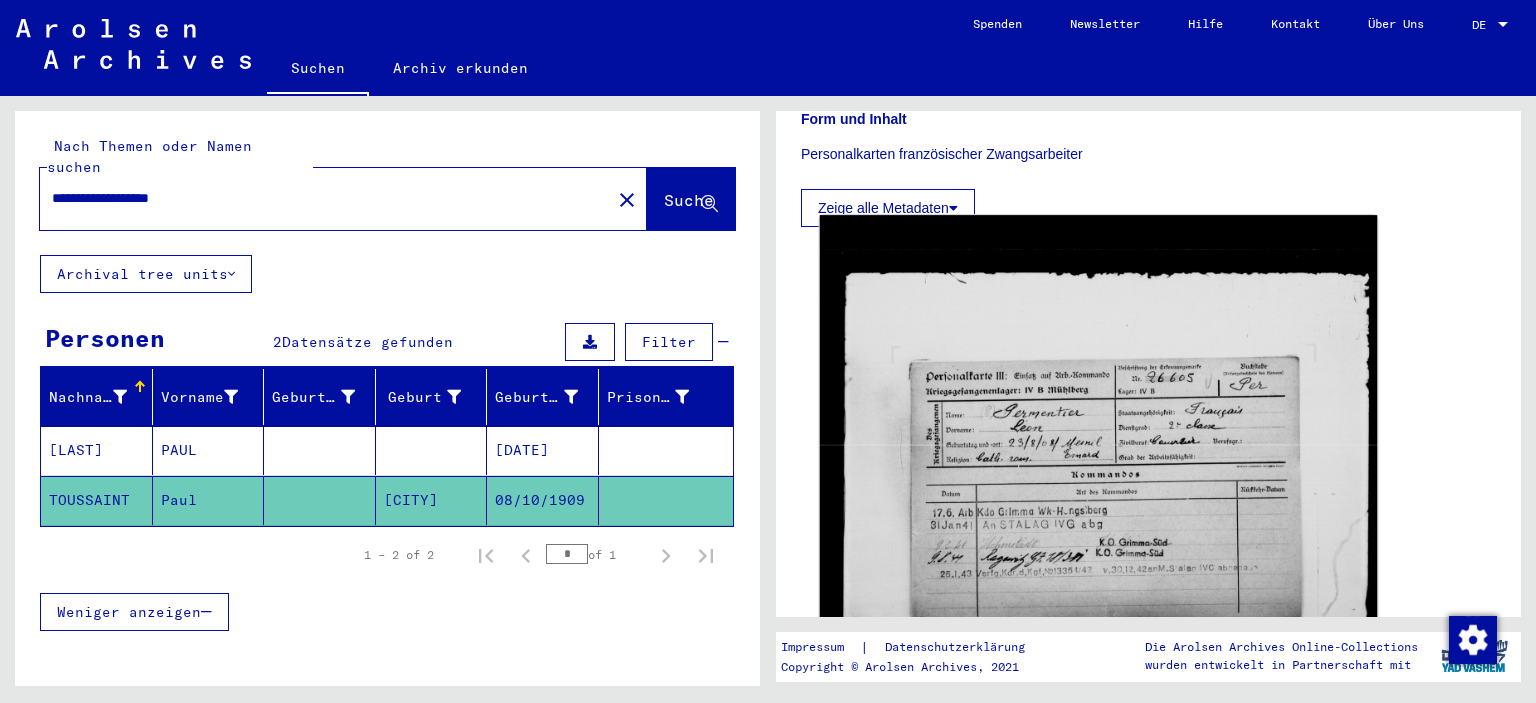 scroll, scrollTop: 331, scrollLeft: 0, axis: vertical 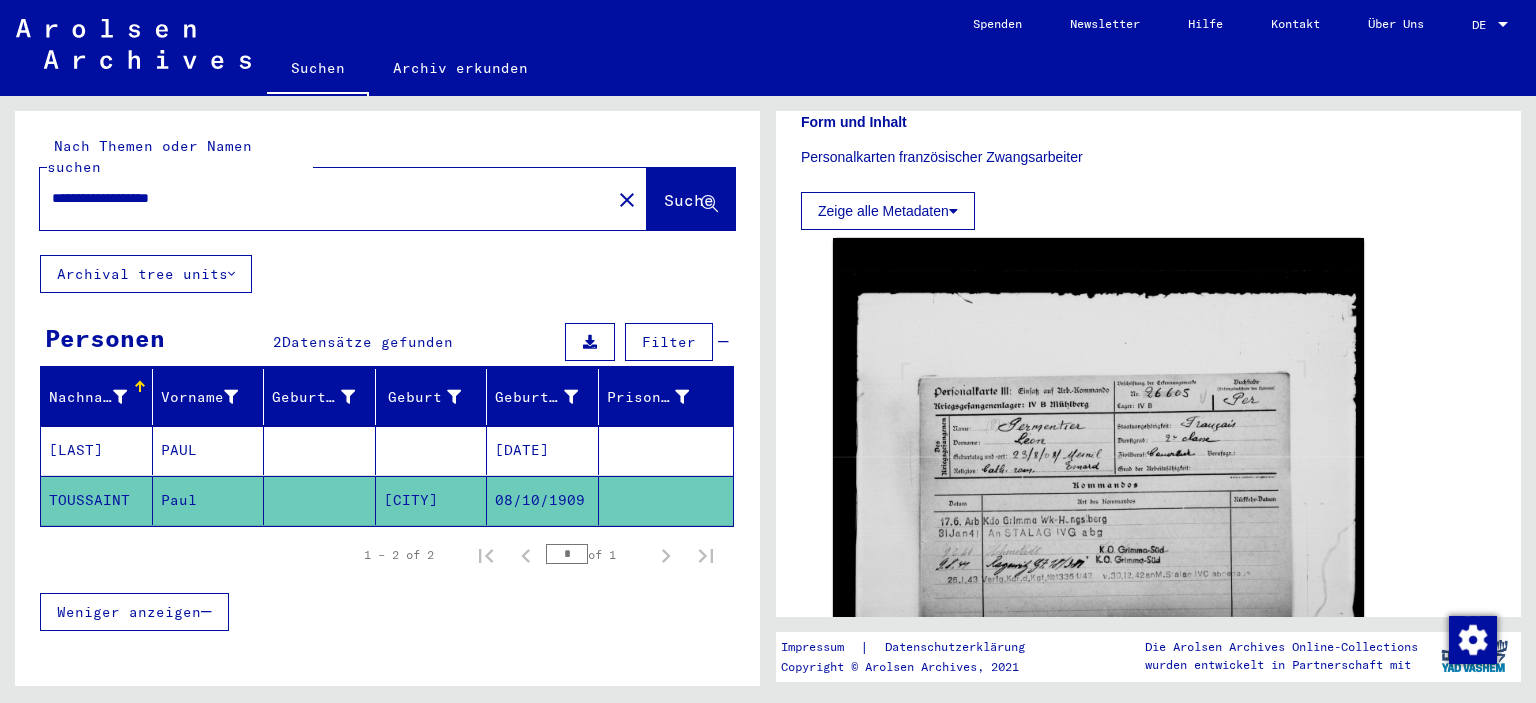 drag, startPoint x: 242, startPoint y: 177, endPoint x: 46, endPoint y: 190, distance: 196.43065 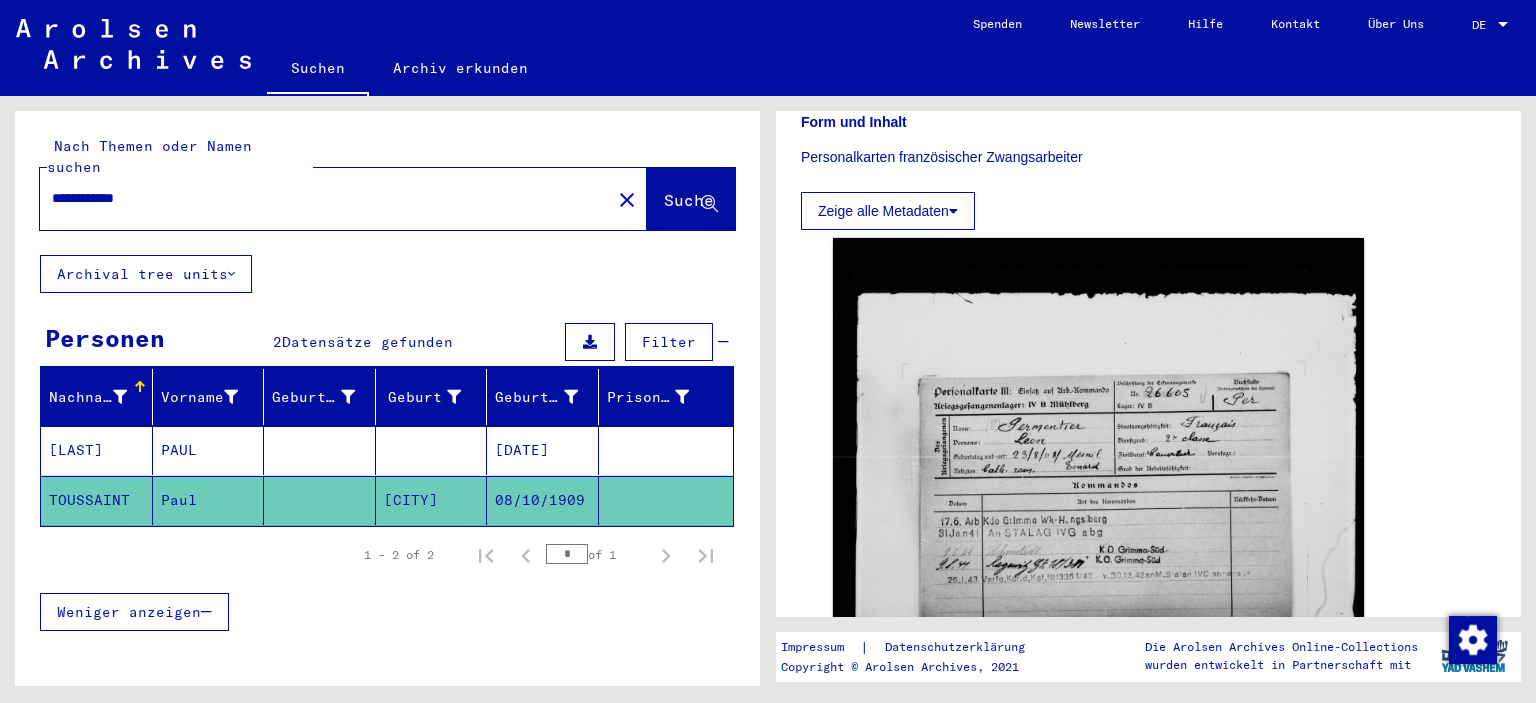 scroll, scrollTop: 0, scrollLeft: 0, axis: both 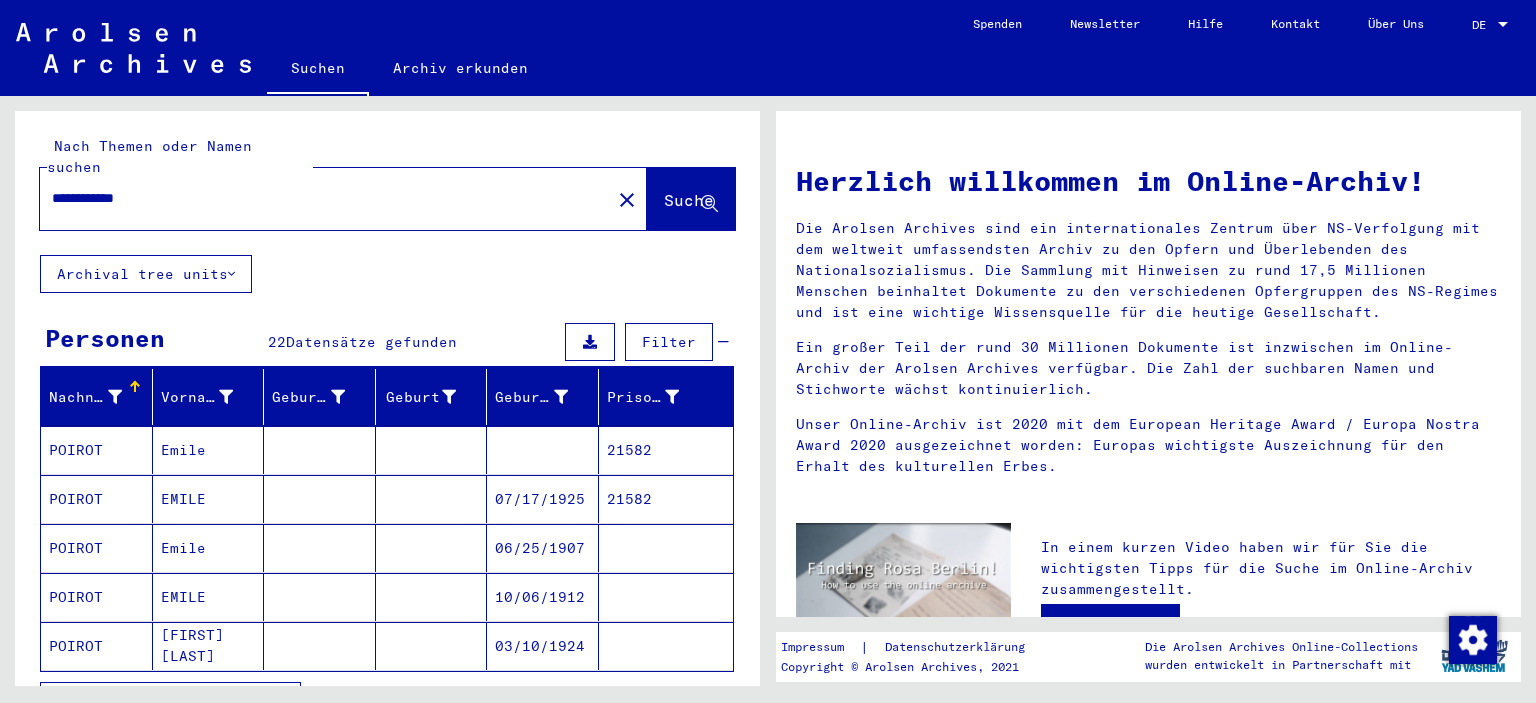 type on "**********" 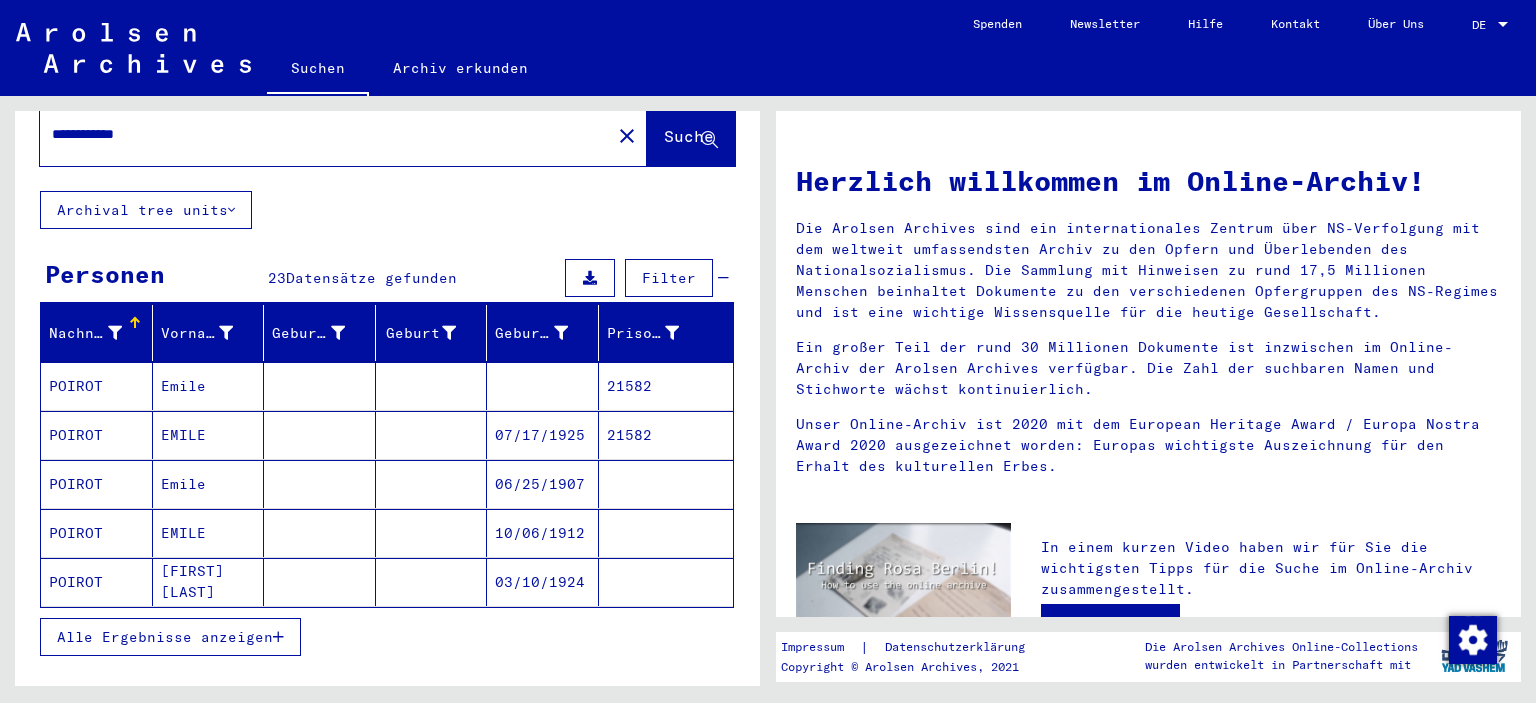 scroll, scrollTop: 110, scrollLeft: 0, axis: vertical 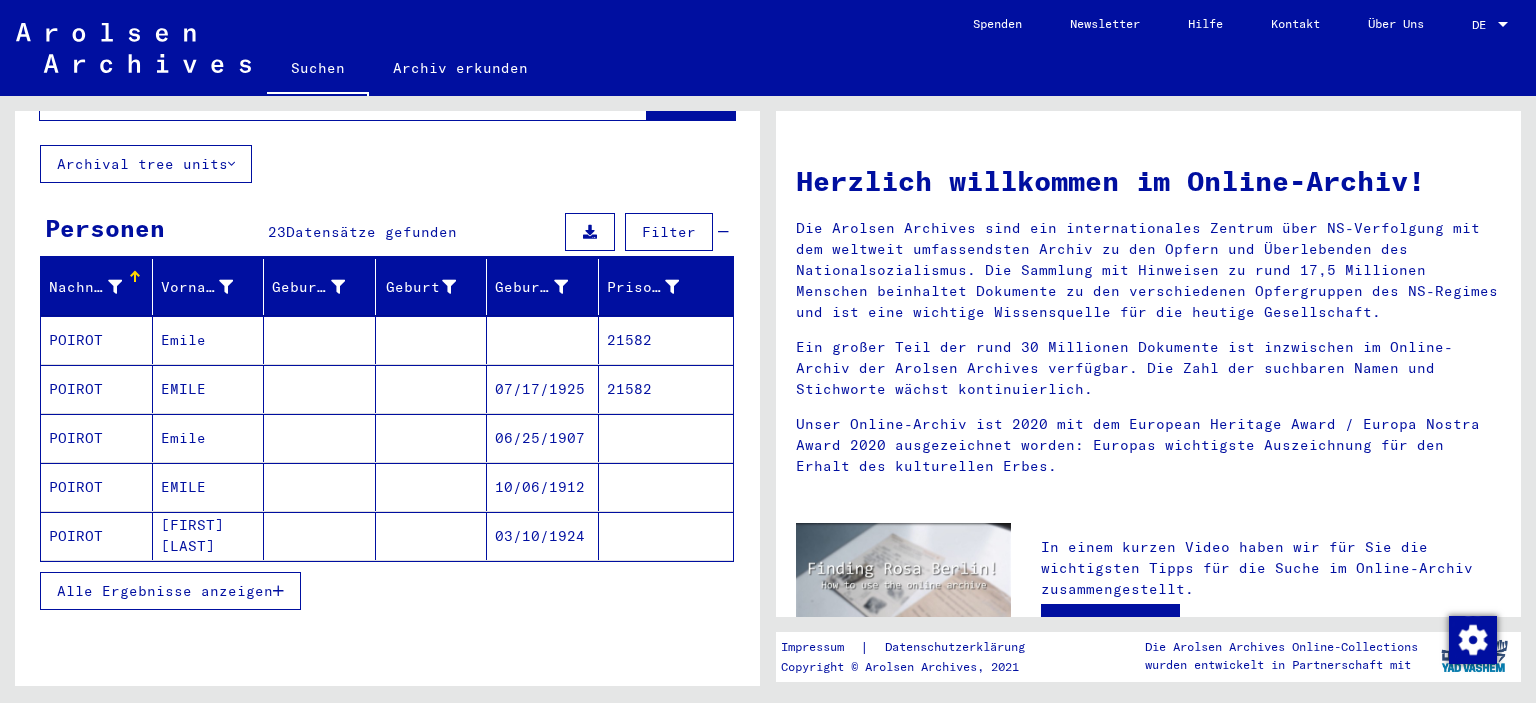 click on "Alle Ergebnisse anzeigen" at bounding box center [165, 591] 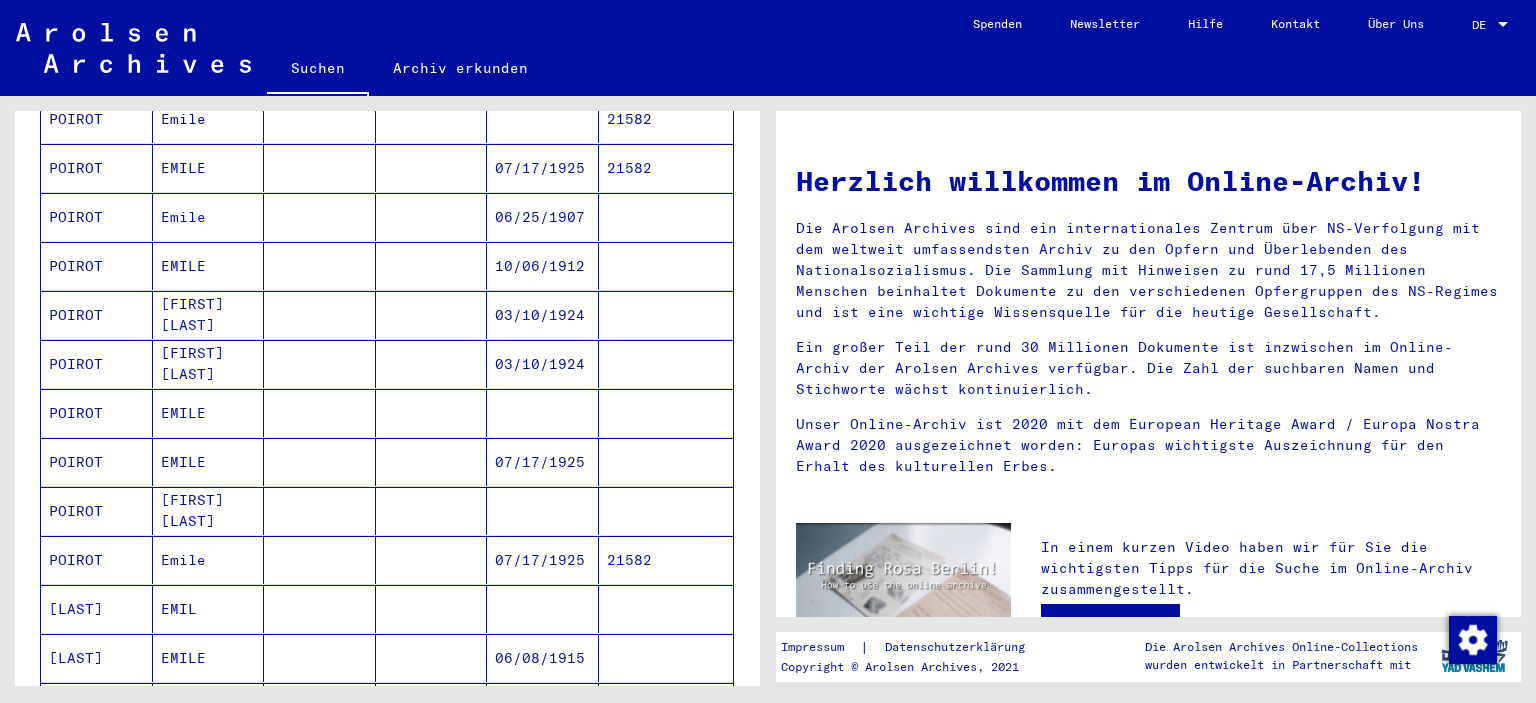 scroll, scrollTop: 0, scrollLeft: 0, axis: both 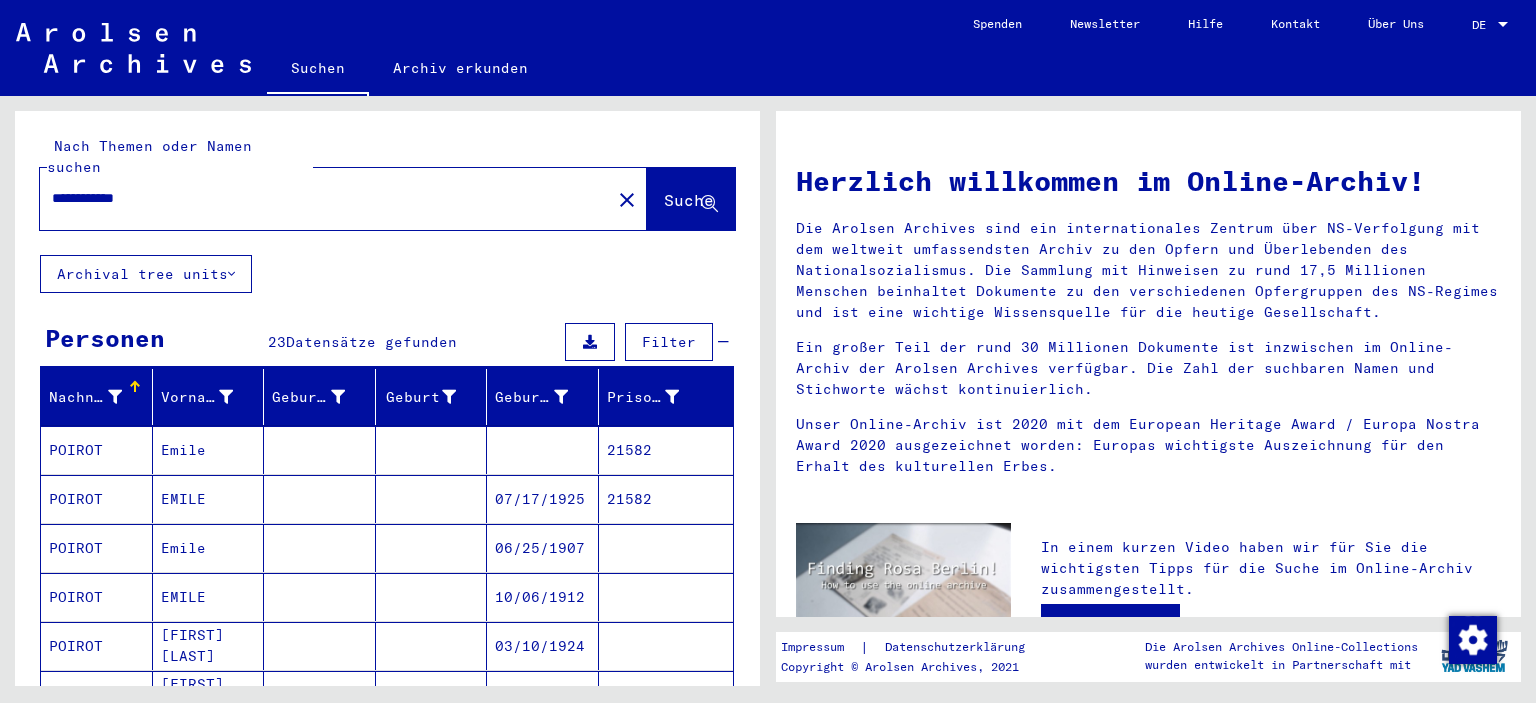 click on "EMILE" at bounding box center (209, 646) 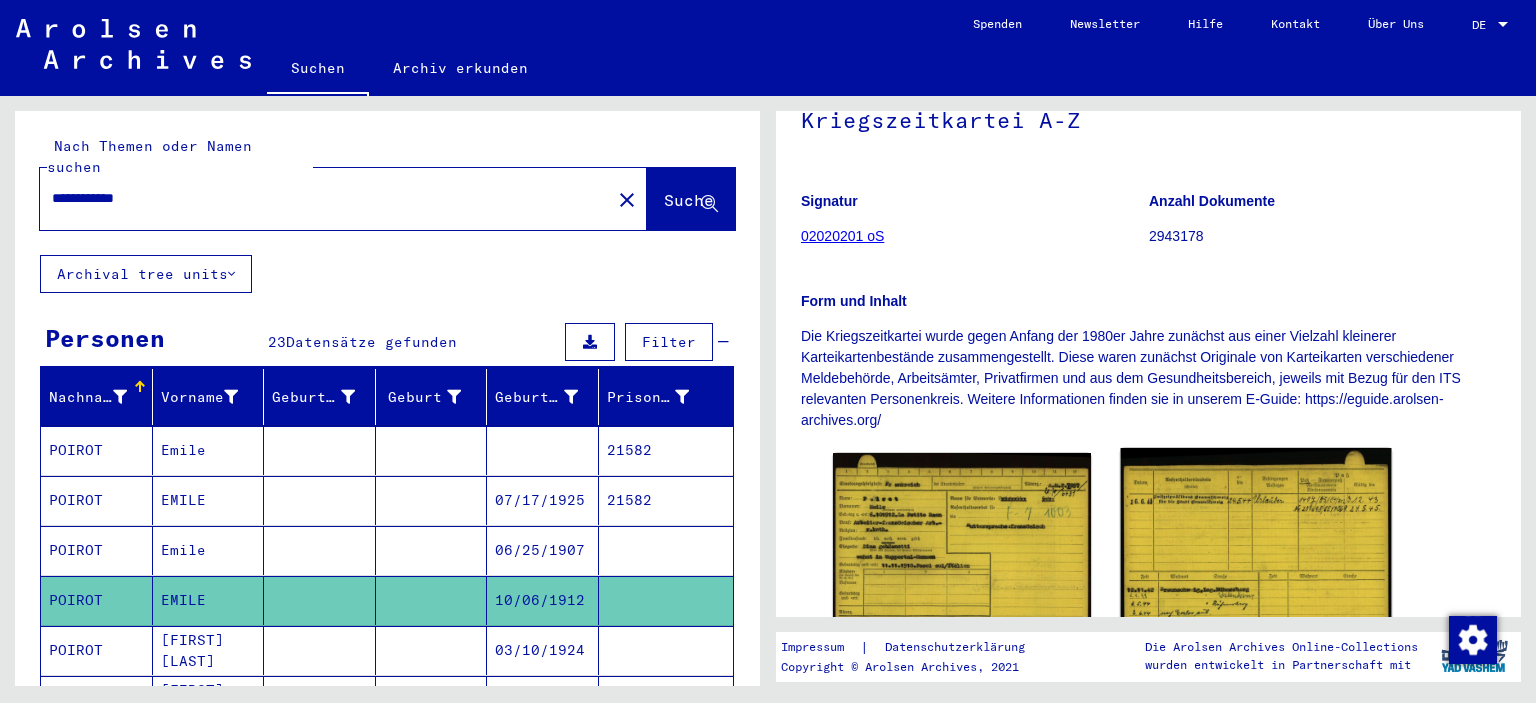 scroll, scrollTop: 221, scrollLeft: 0, axis: vertical 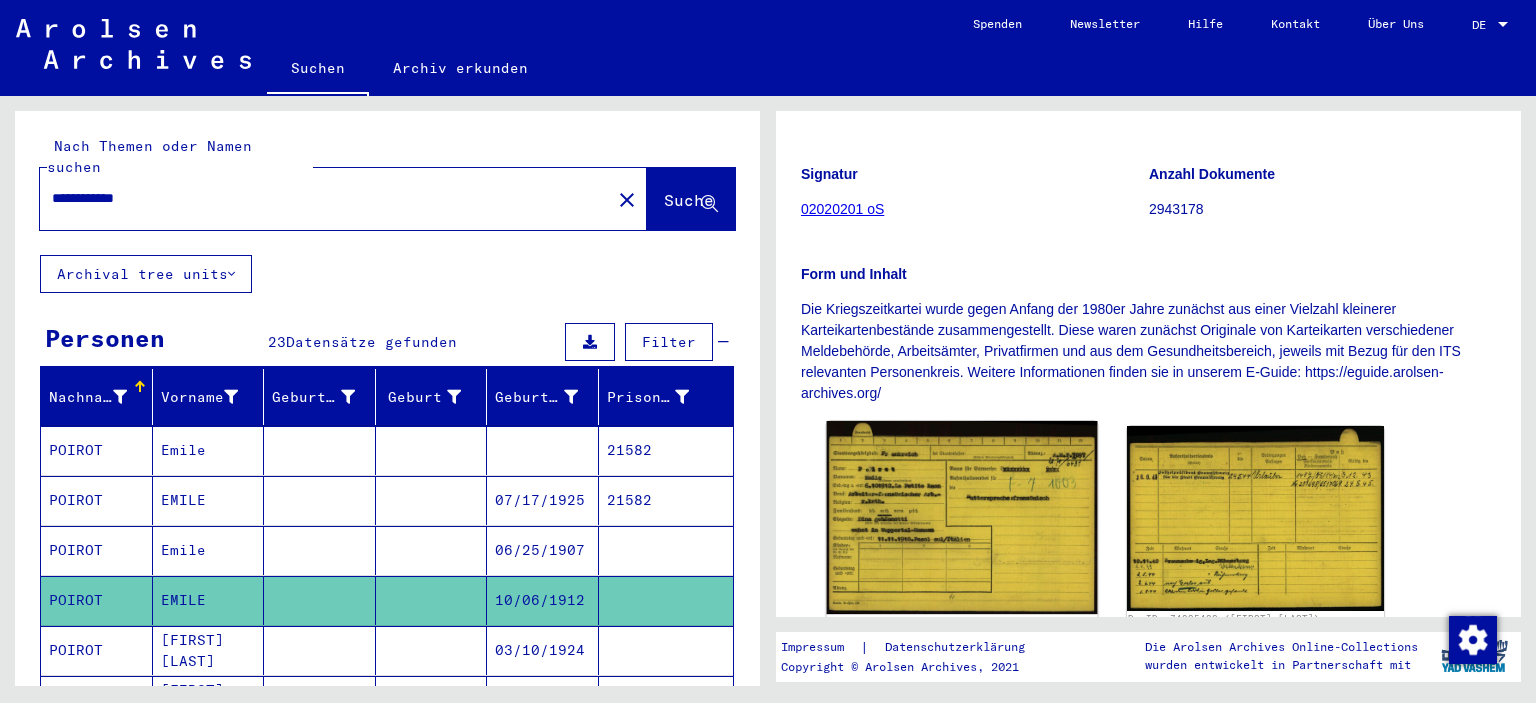 click 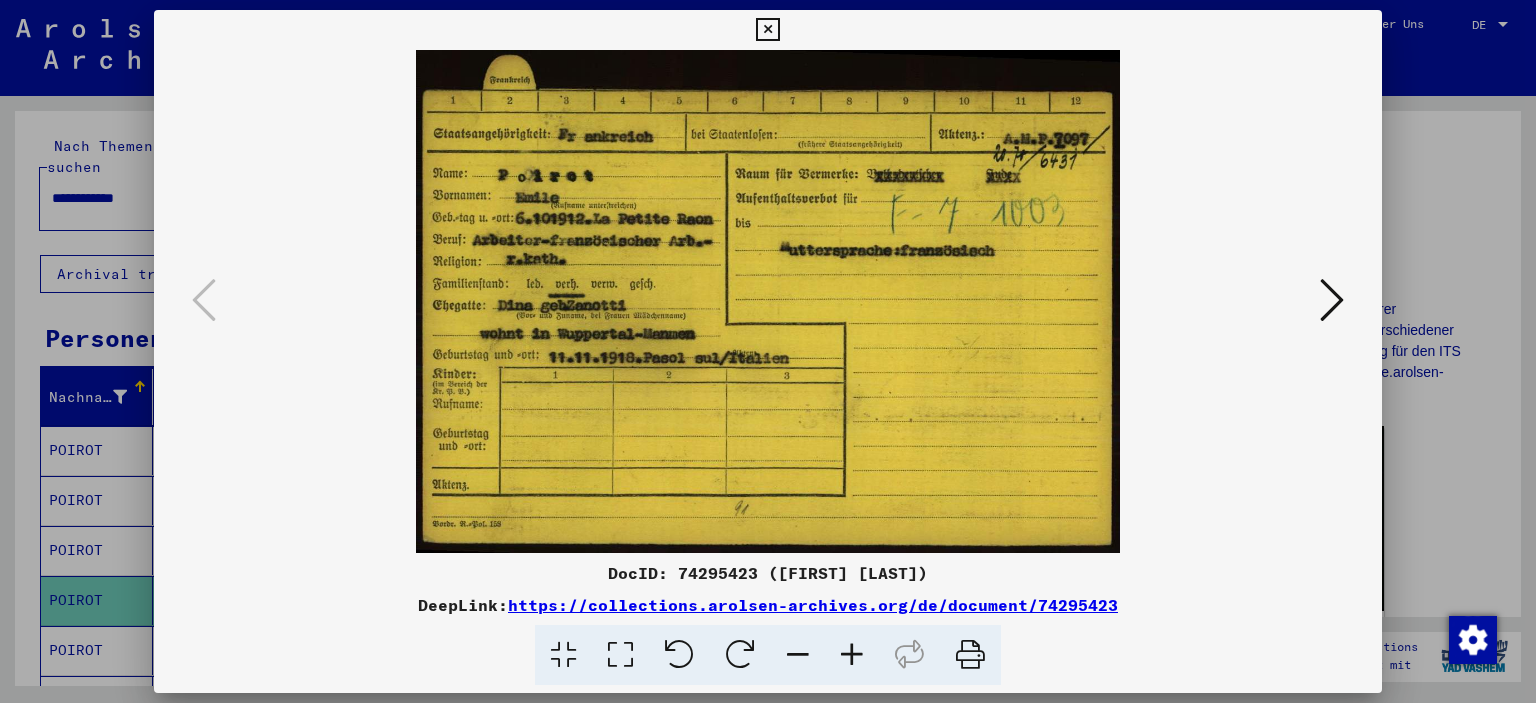 click at bounding box center (1332, 301) 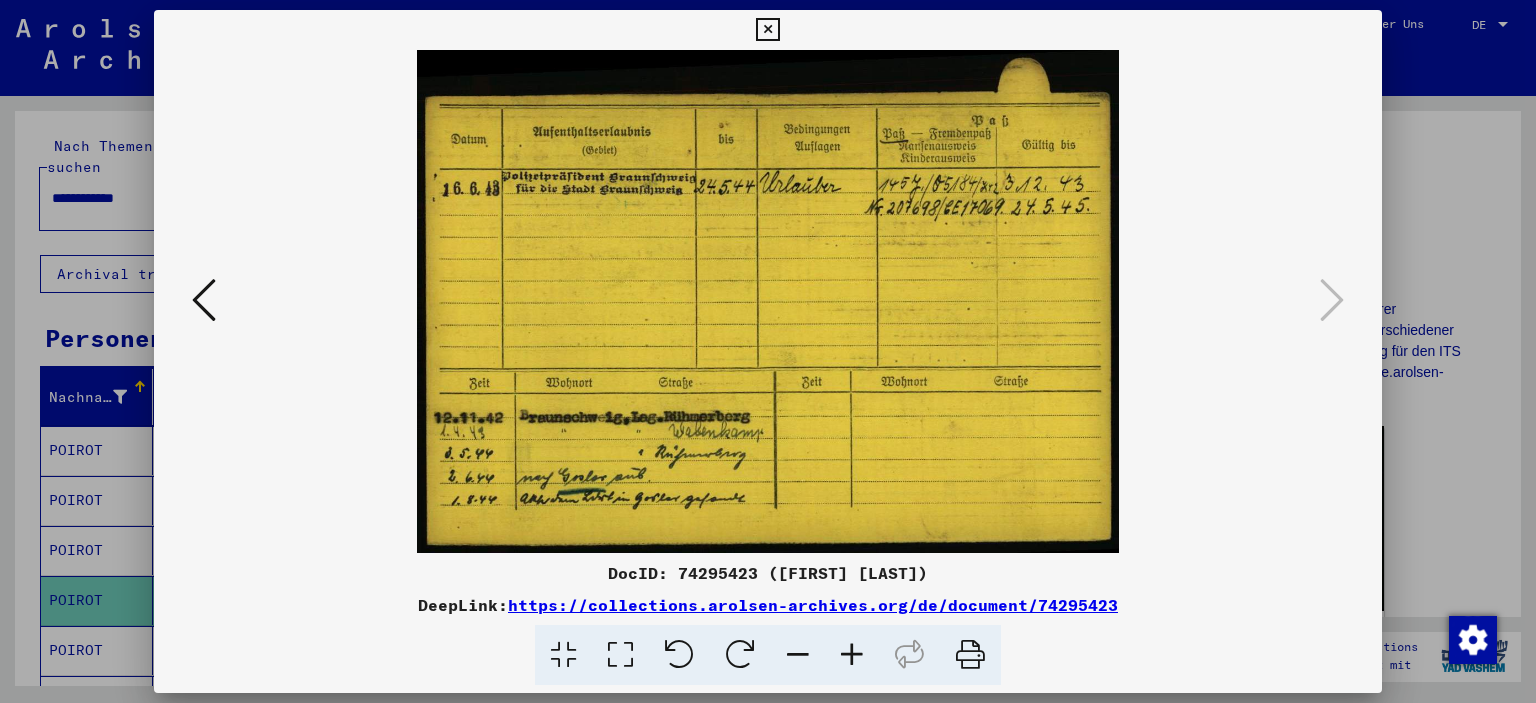click at bounding box center [767, 30] 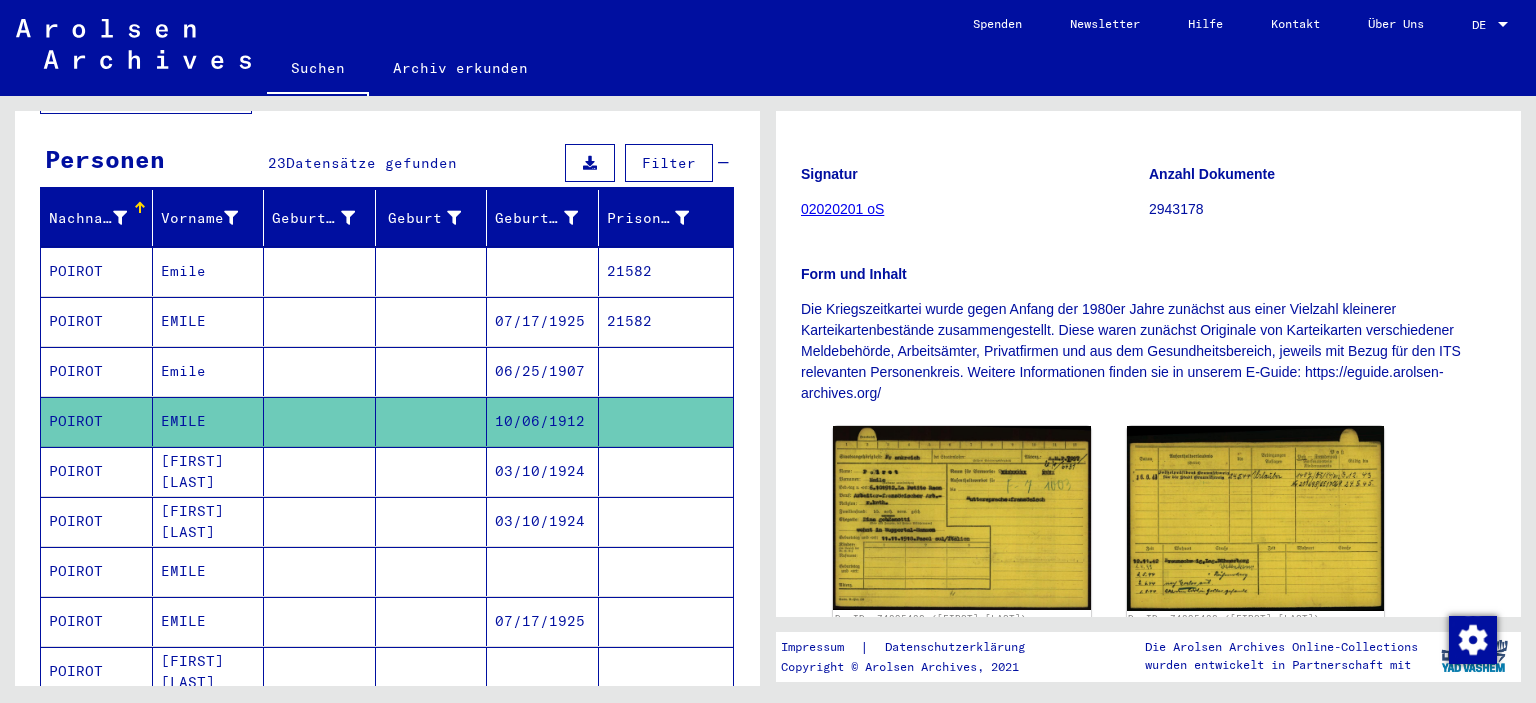 scroll, scrollTop: 331, scrollLeft: 0, axis: vertical 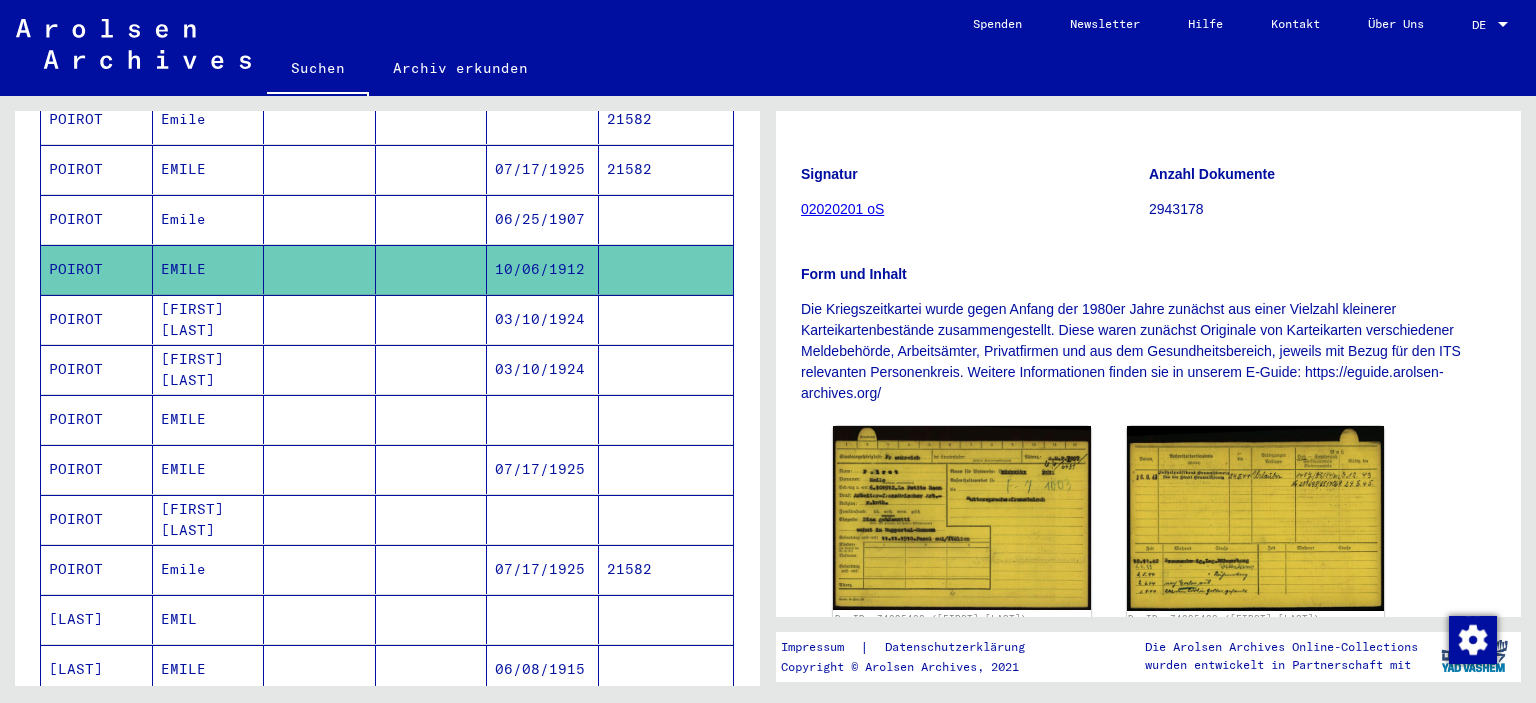 click at bounding box center [320, 469] 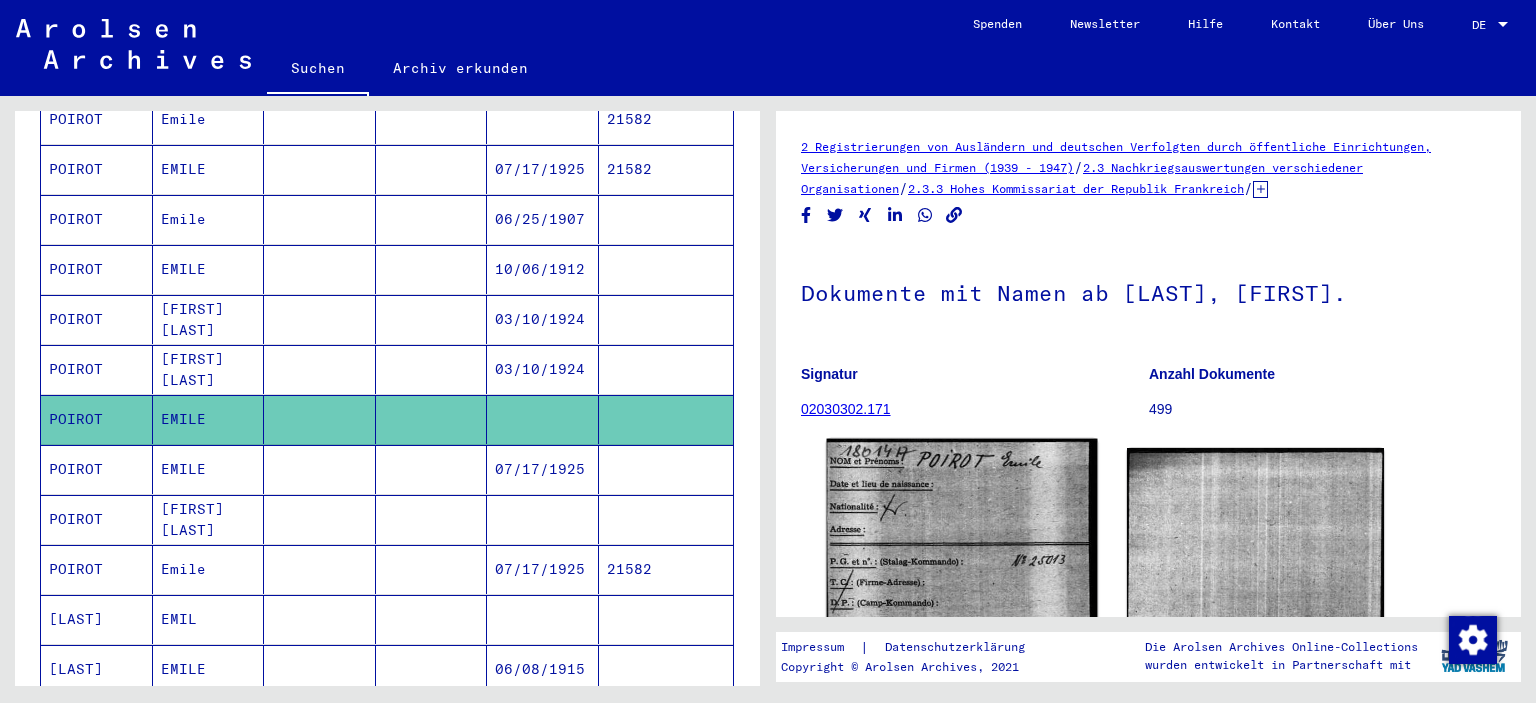 click 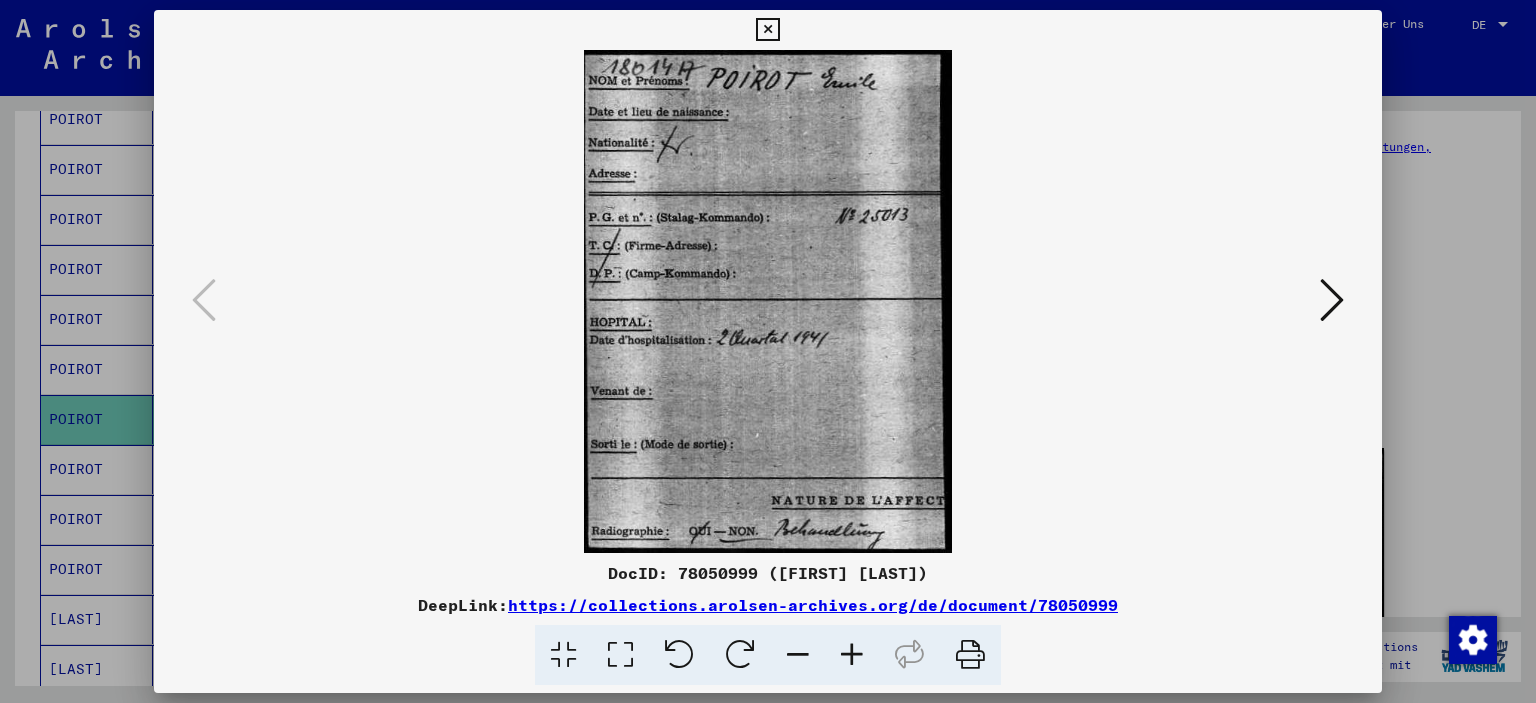 drag, startPoint x: 702, startPoint y: 139, endPoint x: 706, endPoint y: 155, distance: 16.492422 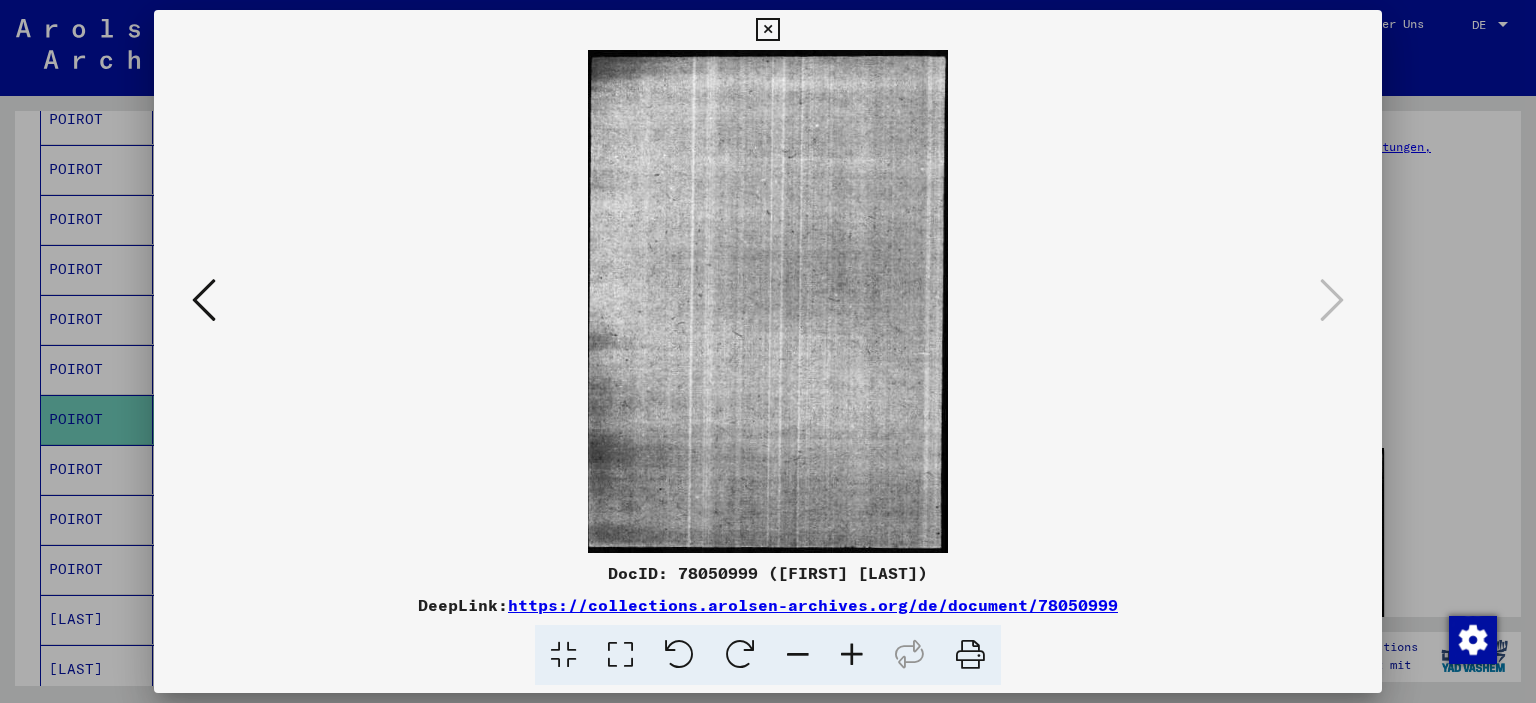 click at bounding box center [768, 301] 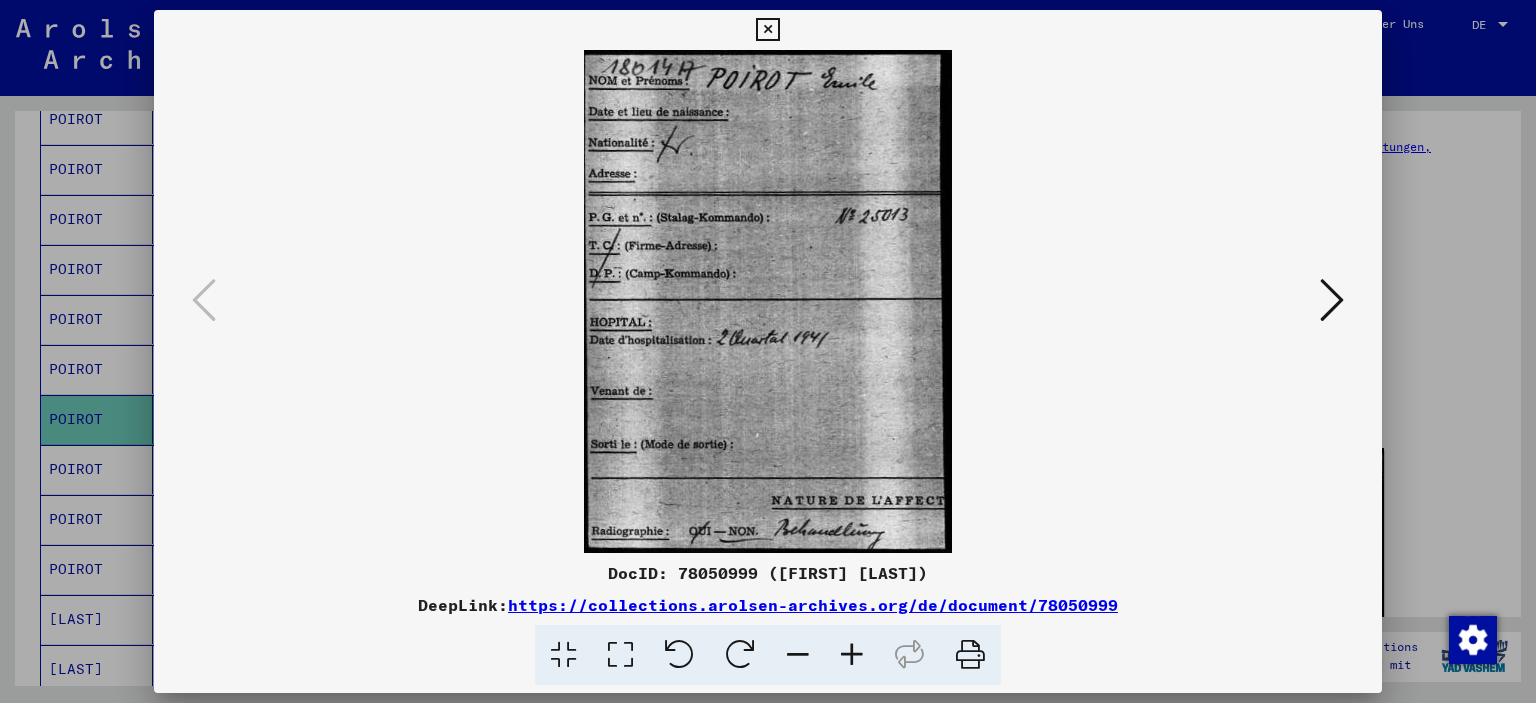 click at bounding box center [767, 30] 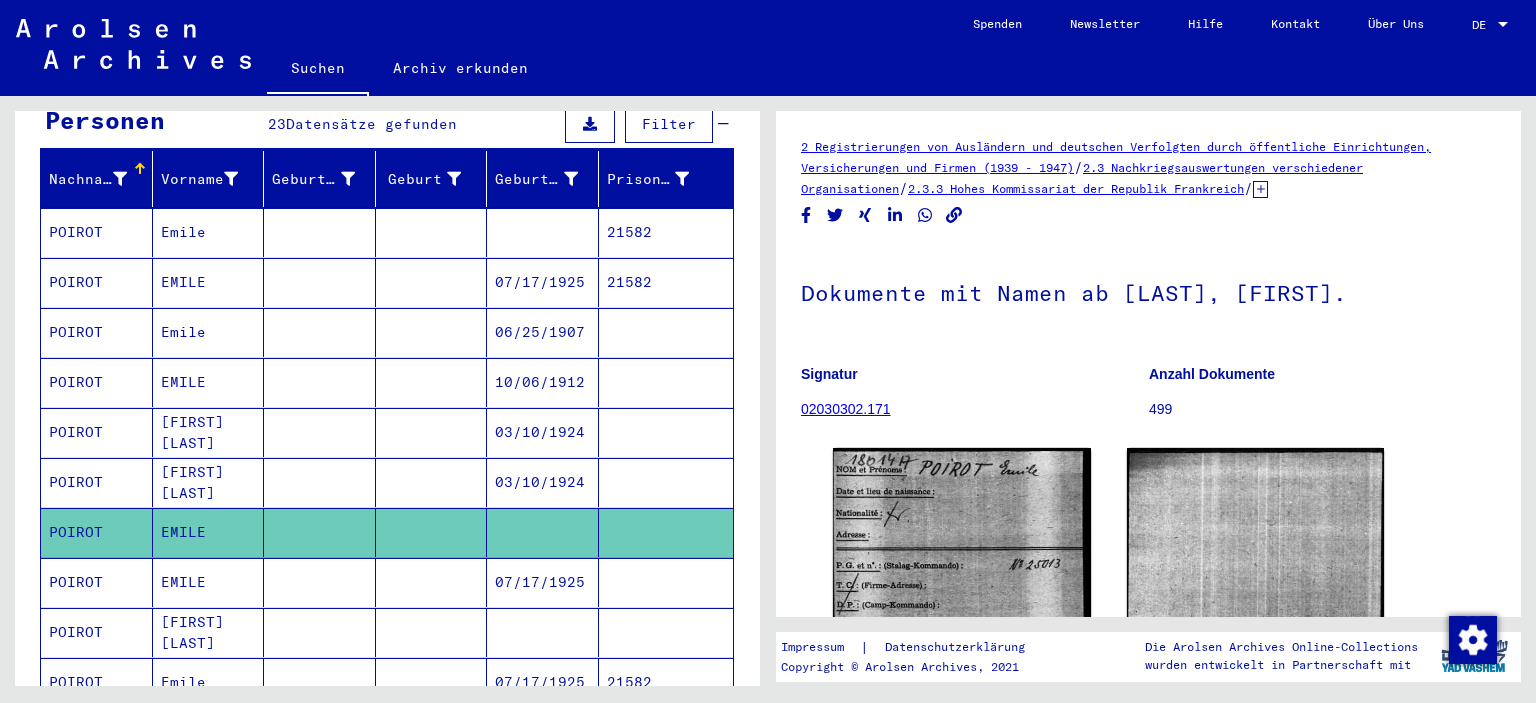 scroll, scrollTop: 110, scrollLeft: 0, axis: vertical 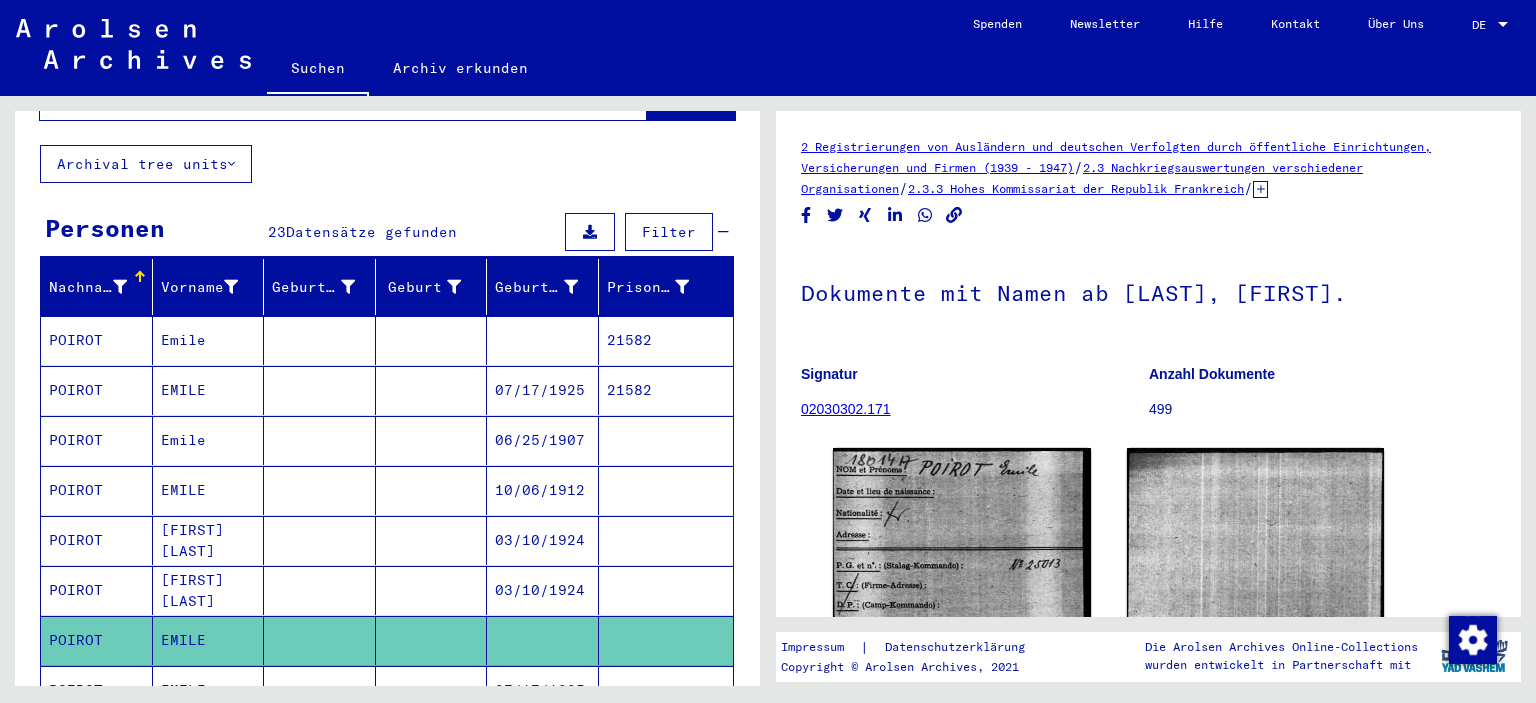 click at bounding box center (432, 490) 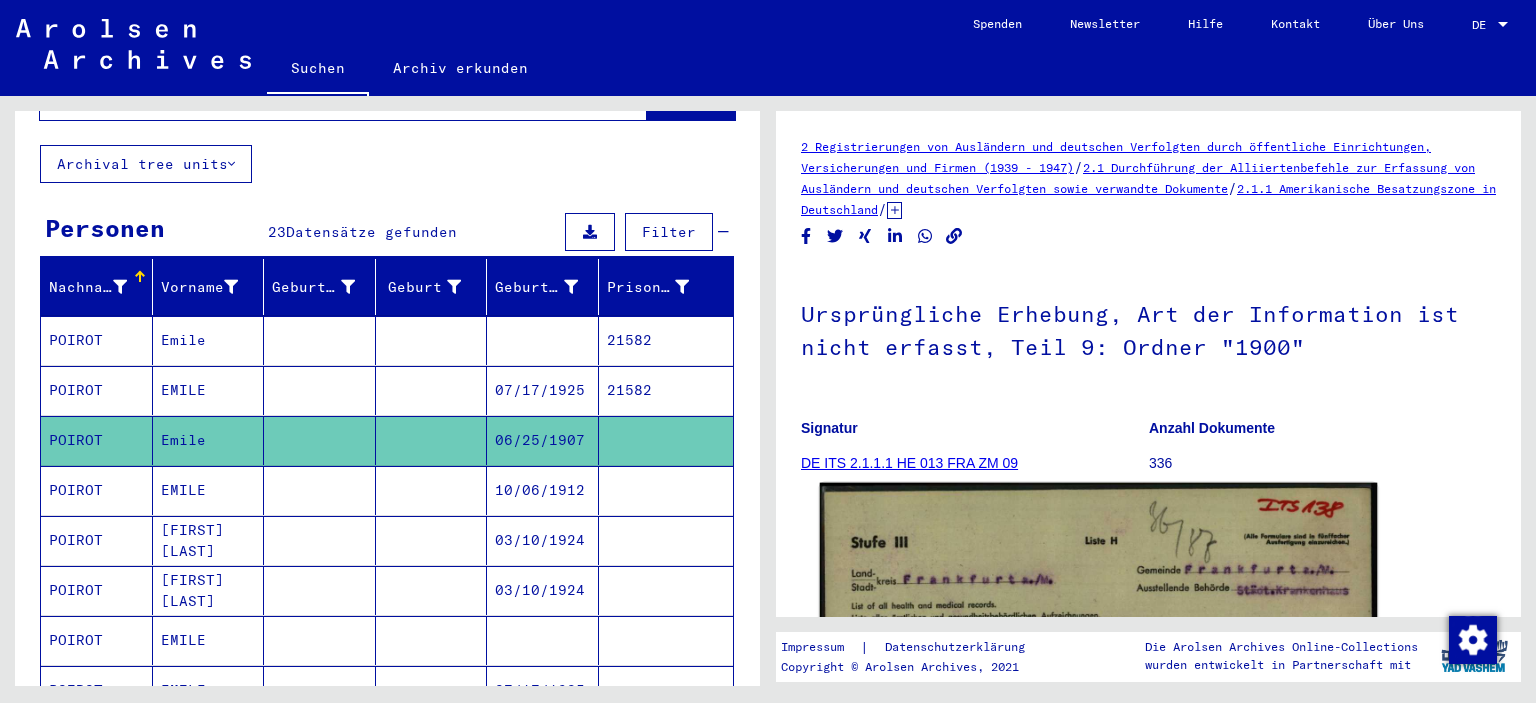 click 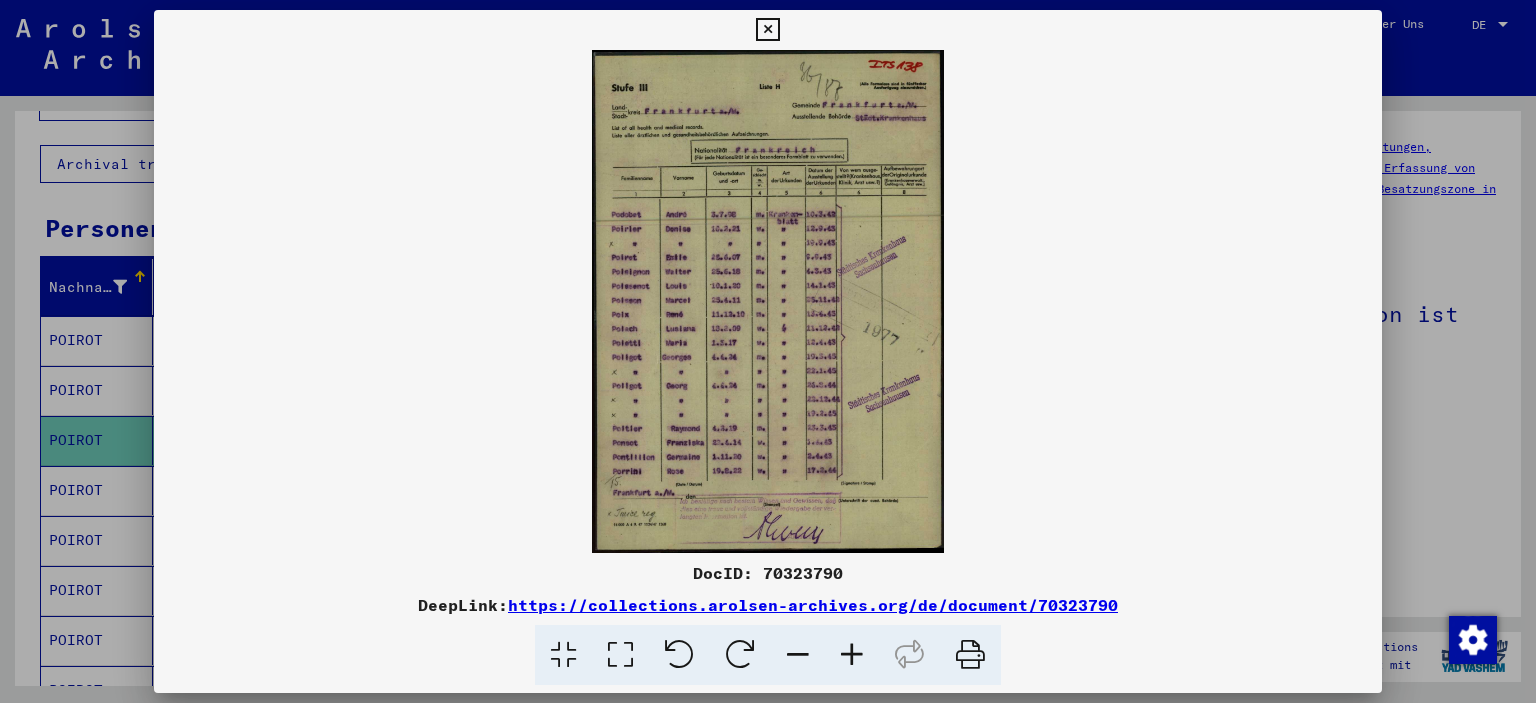 drag, startPoint x: 858, startPoint y: 650, endPoint x: 849, endPoint y: 643, distance: 11.401754 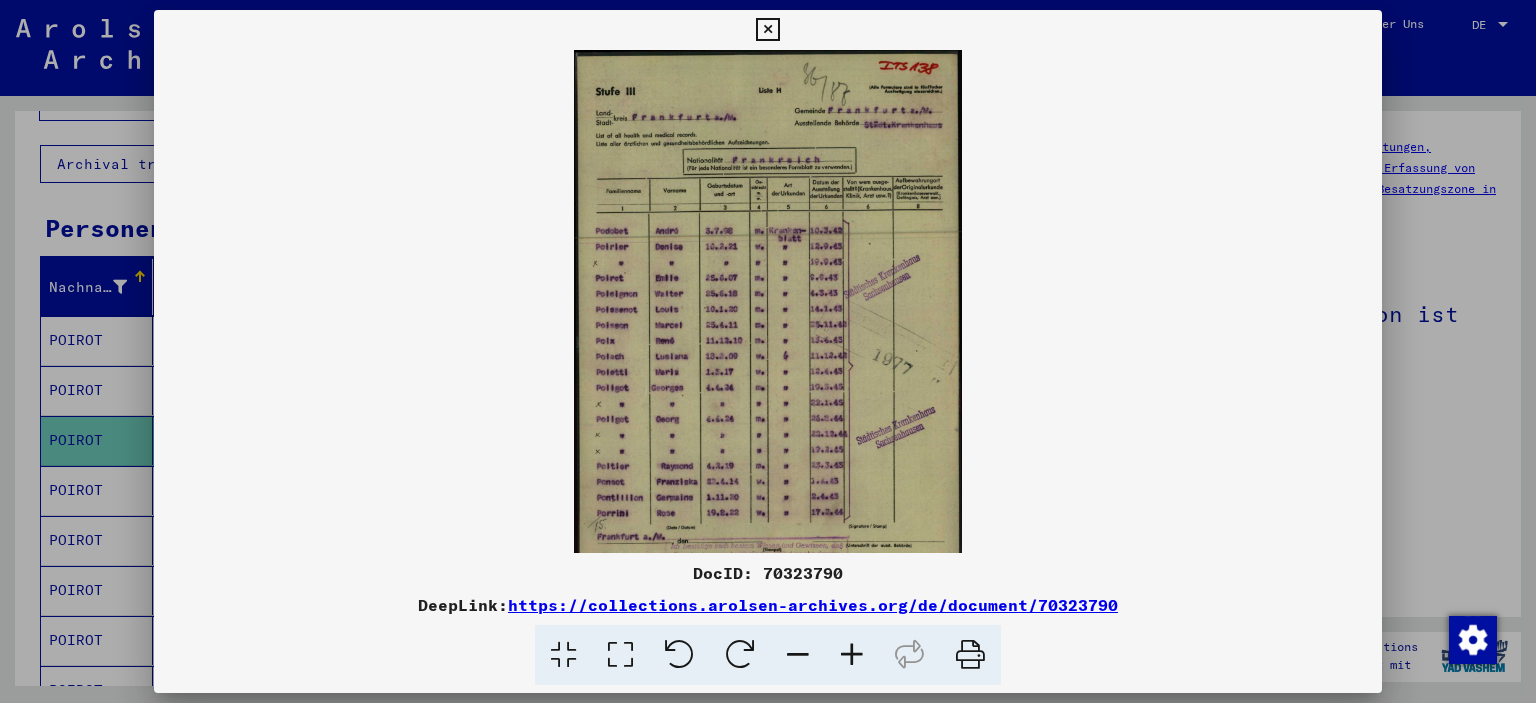 click at bounding box center (852, 655) 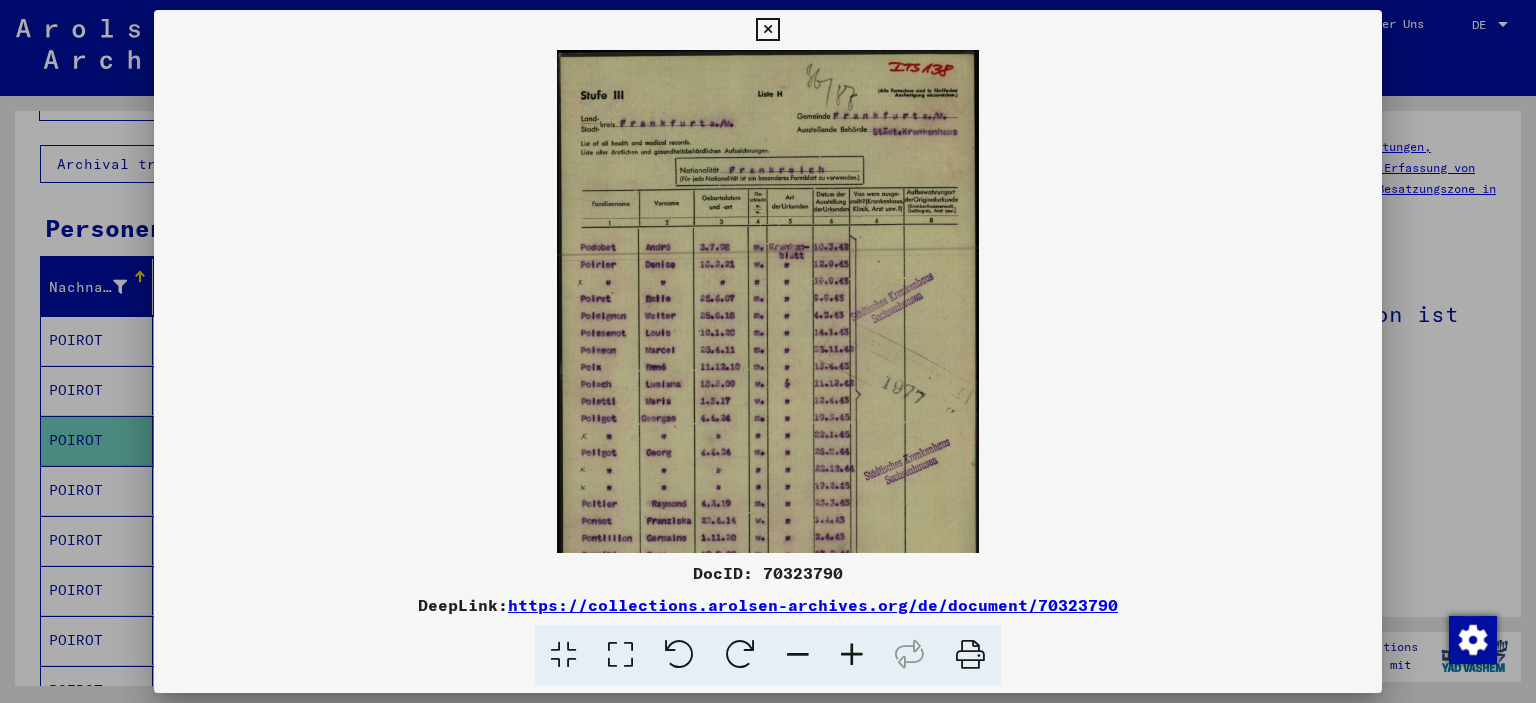 click at bounding box center (852, 655) 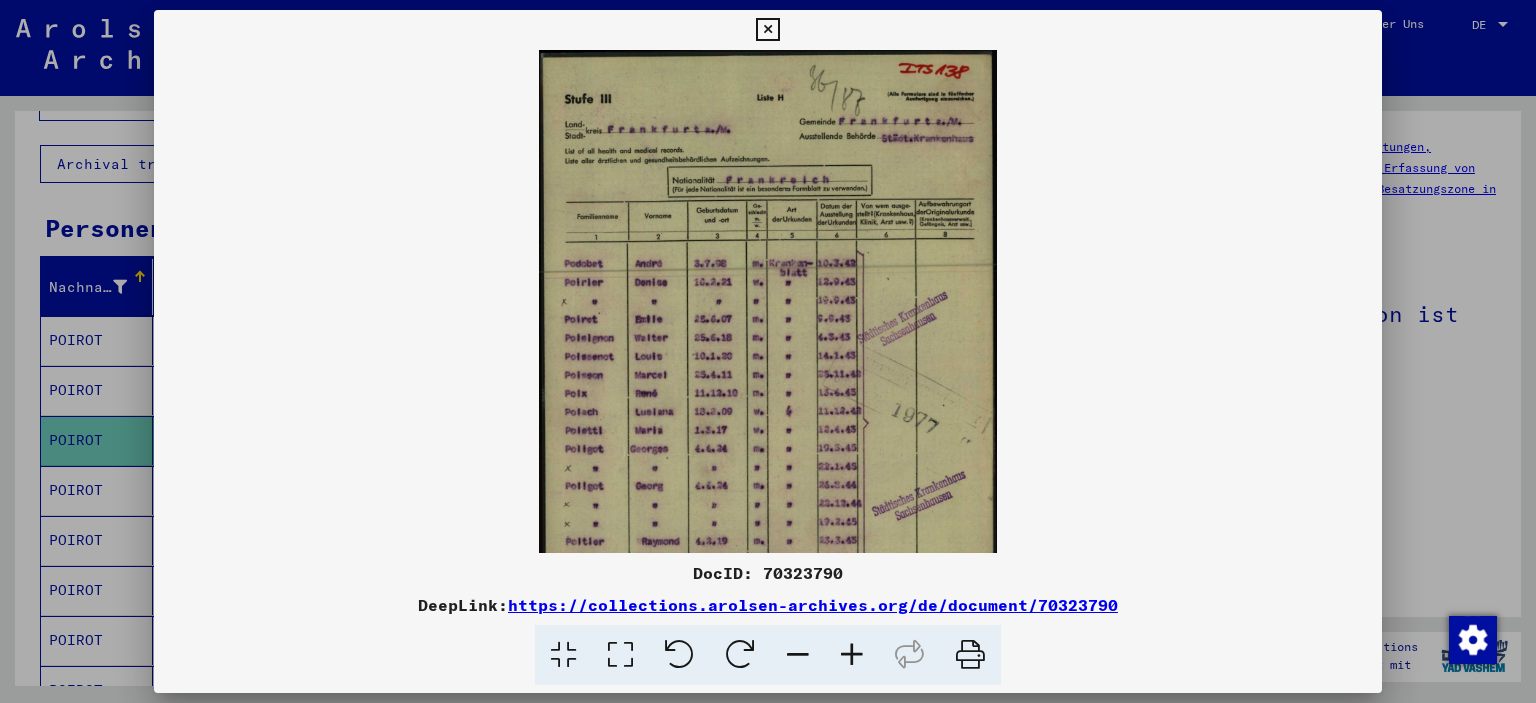 click at bounding box center (852, 655) 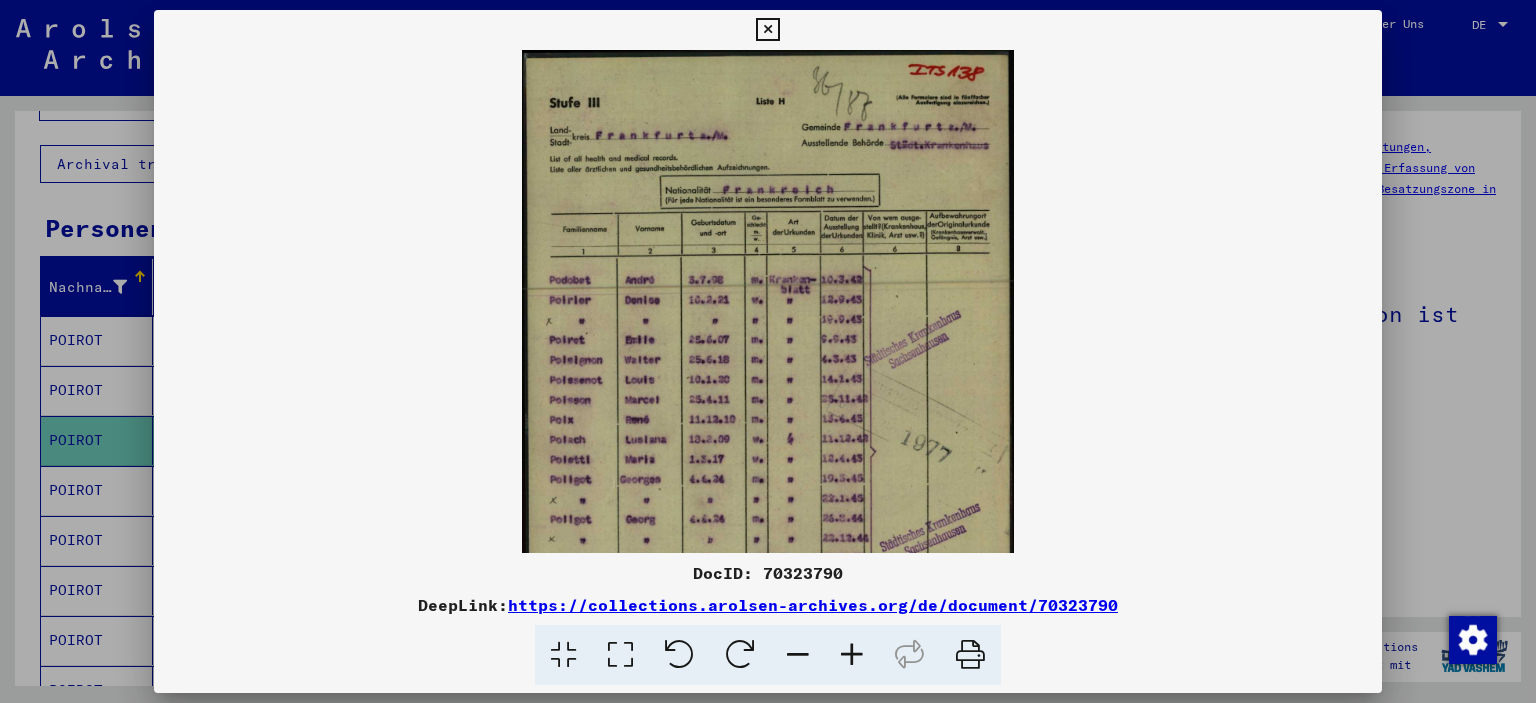 click at bounding box center [852, 655] 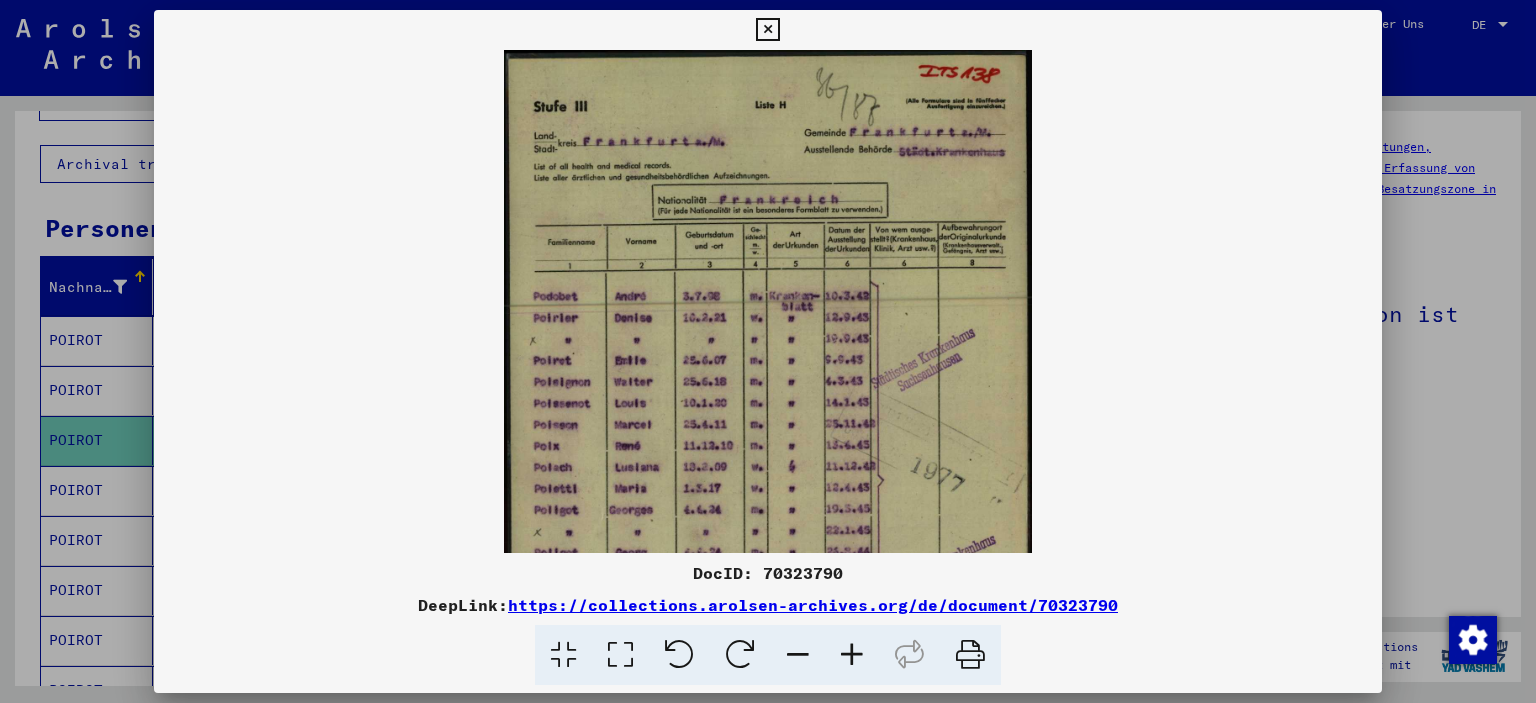 click at bounding box center (852, 655) 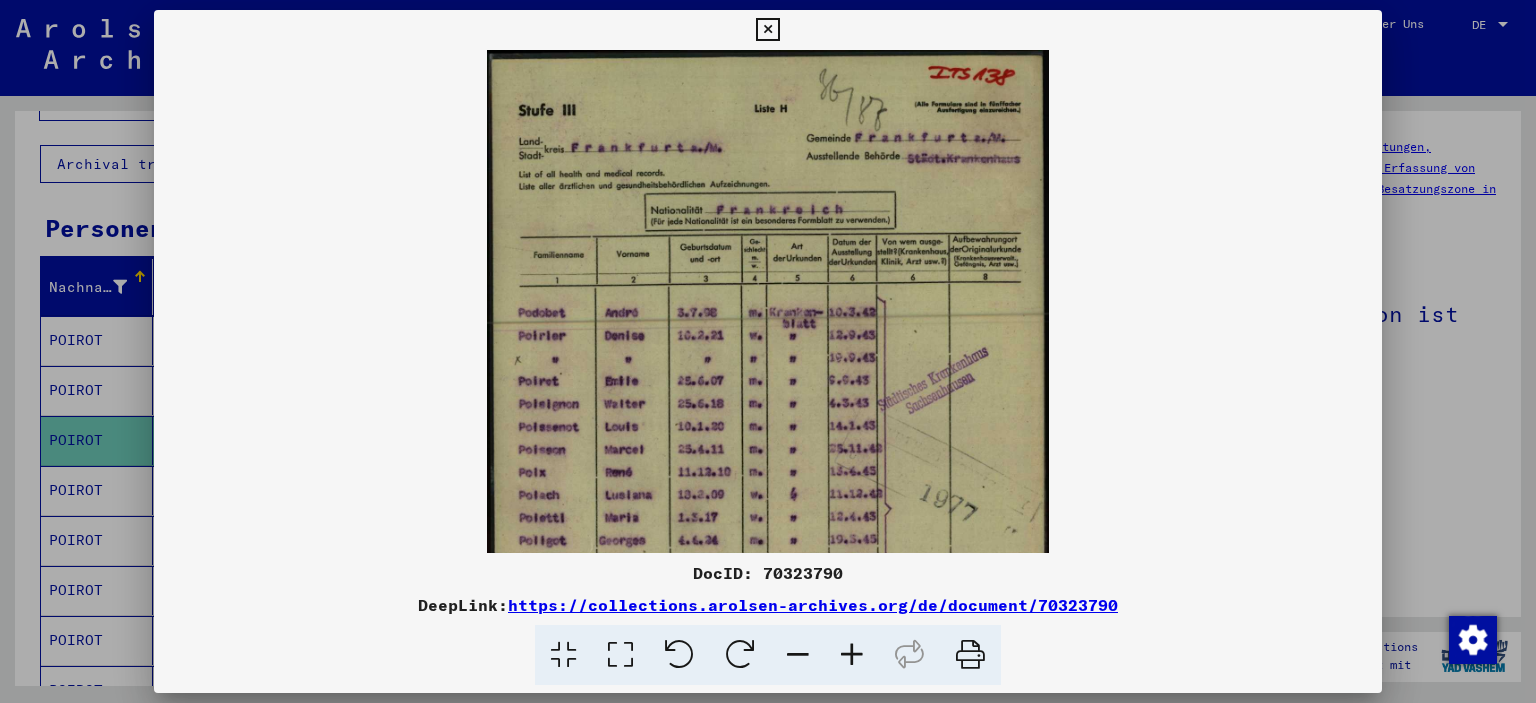 click at bounding box center [852, 655] 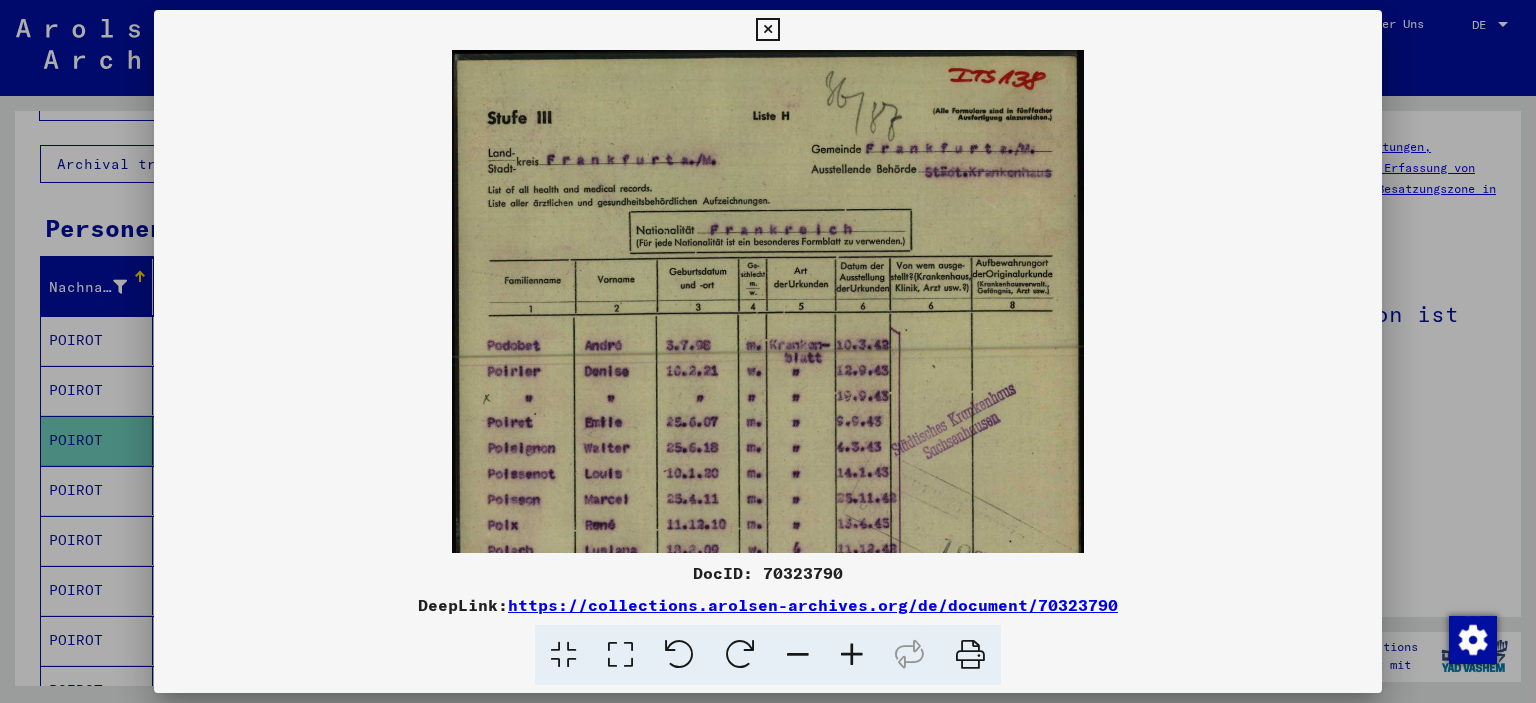 drag, startPoint x: 1364, startPoint y: 28, endPoint x: 1323, endPoint y: 51, distance: 47.010635 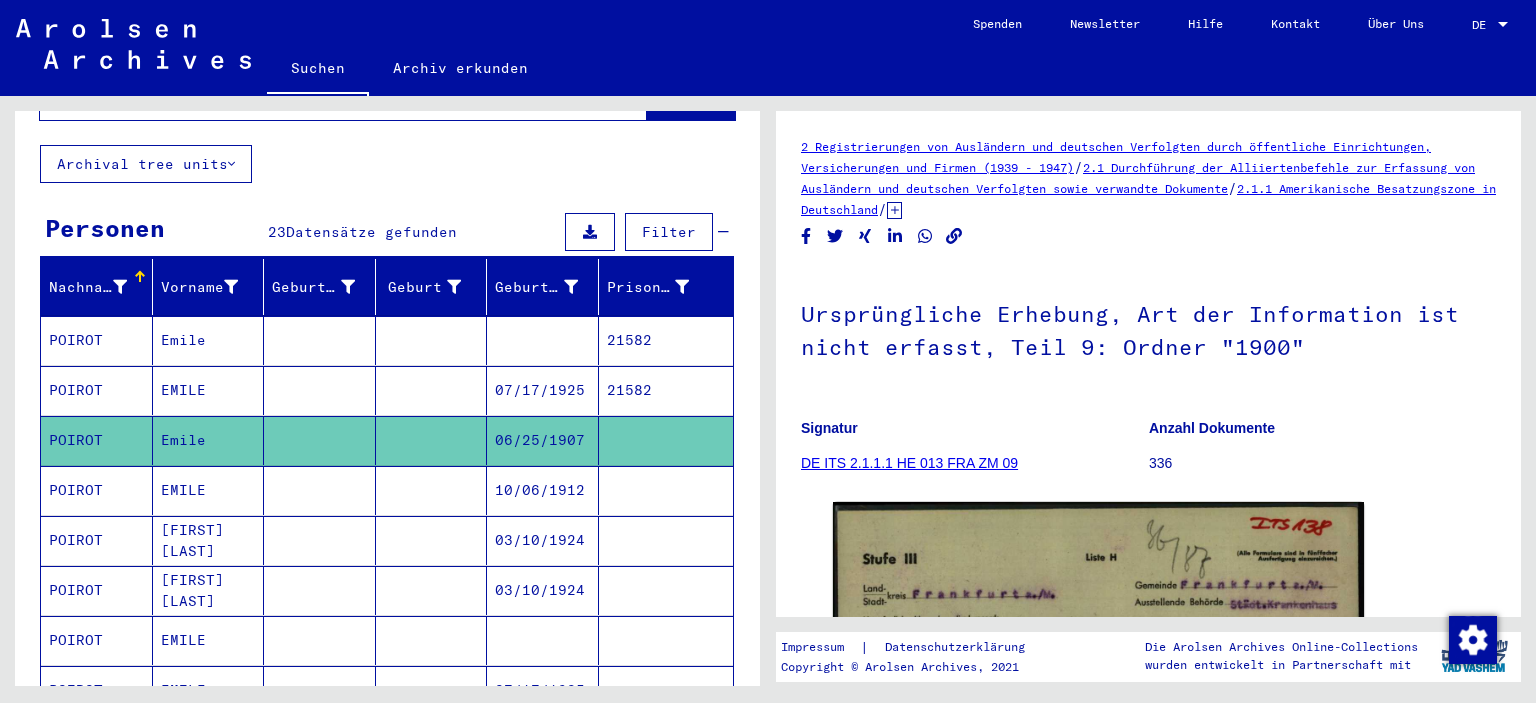 click on "Emile" at bounding box center [209, 390] 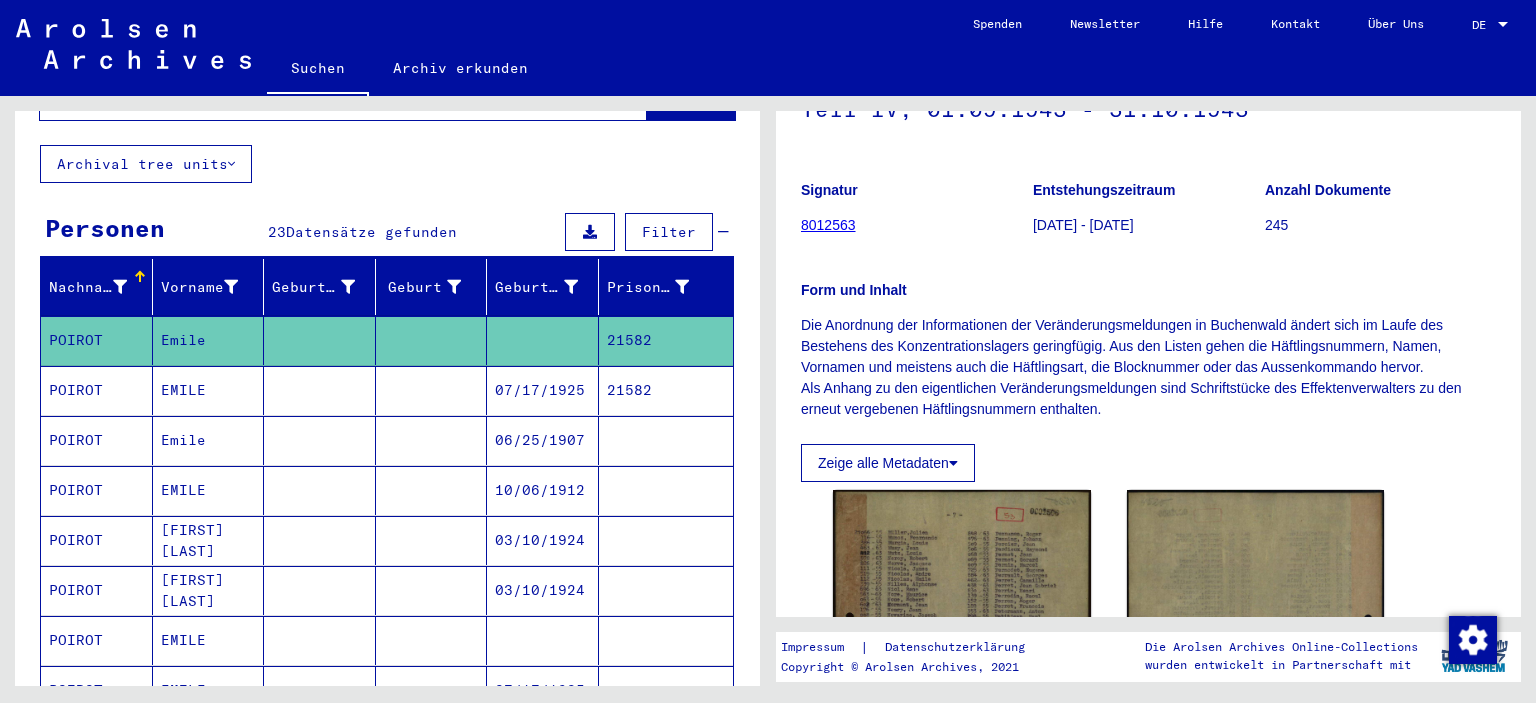 scroll, scrollTop: 110, scrollLeft: 0, axis: vertical 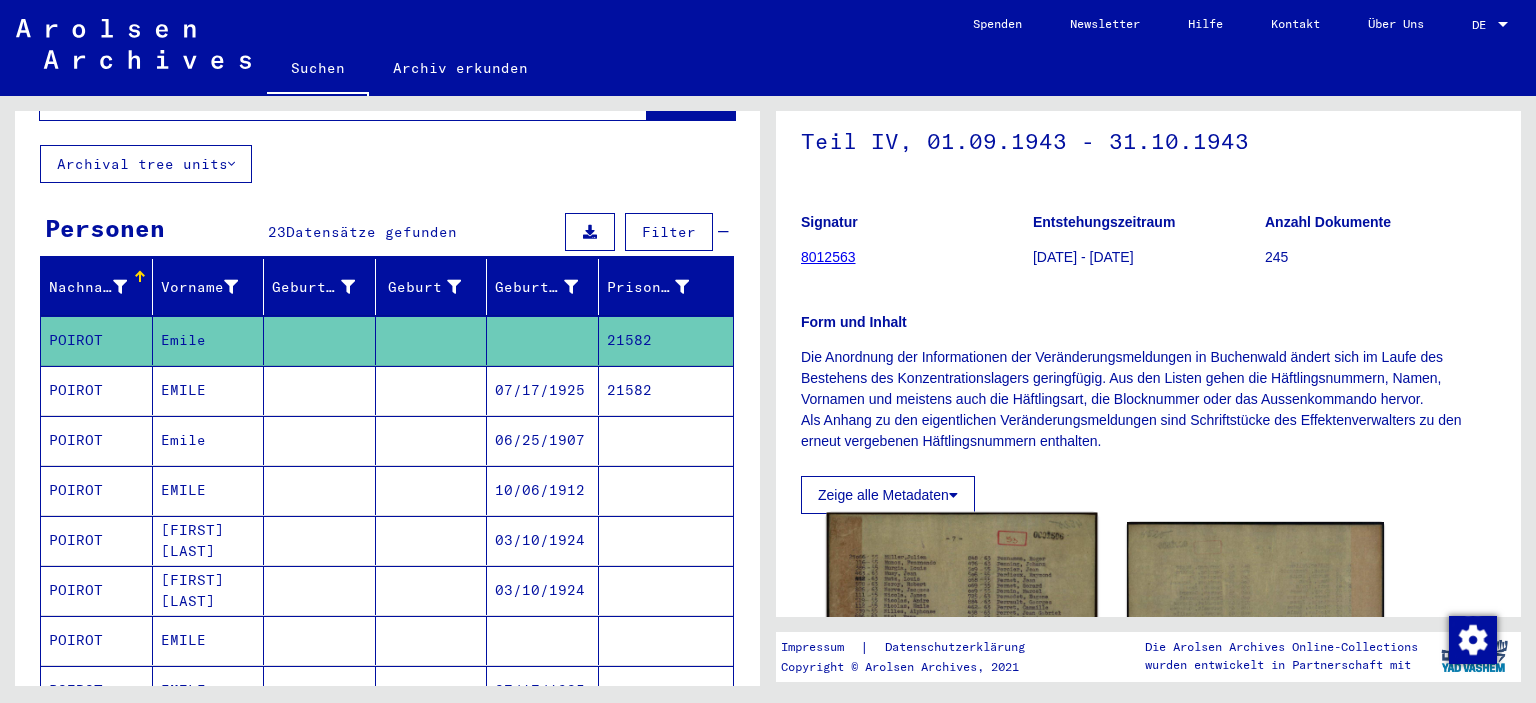 click 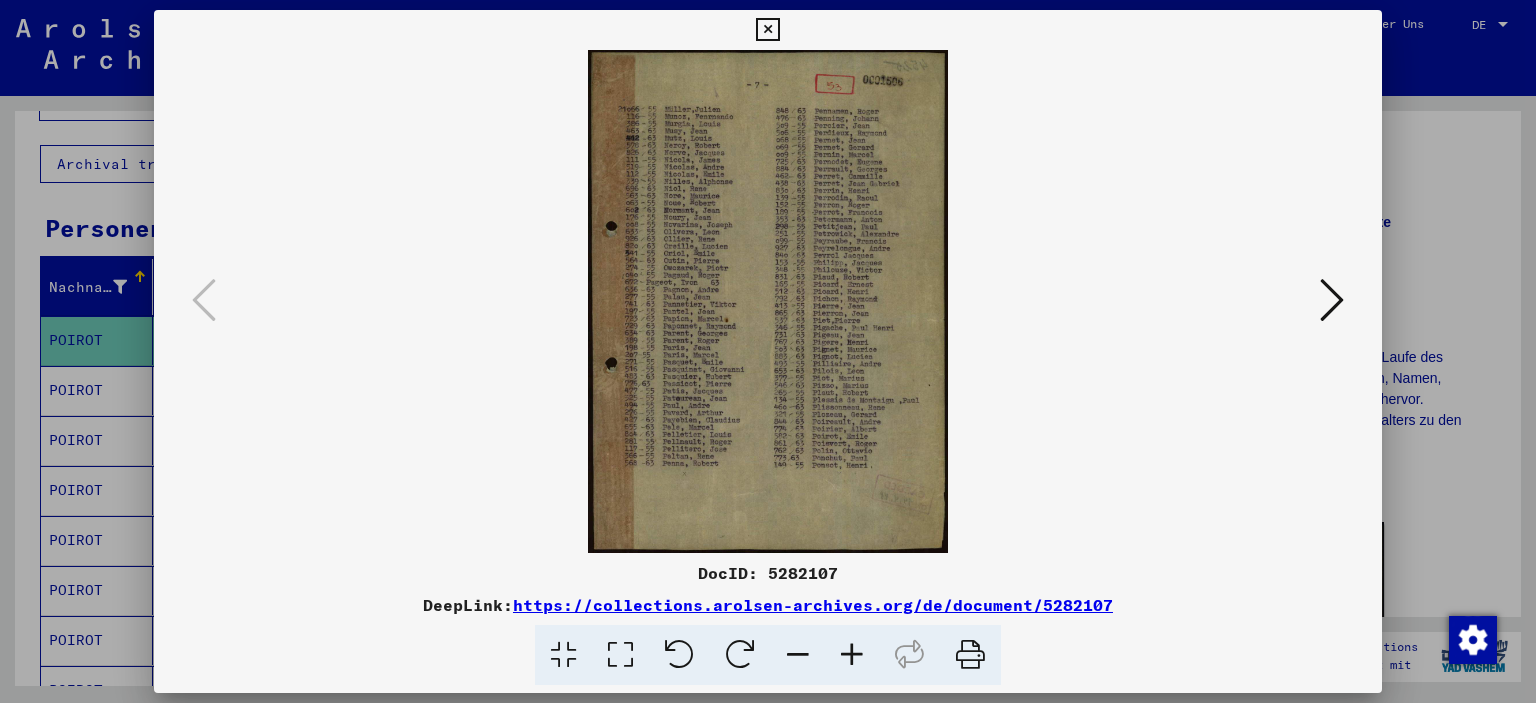 click at bounding box center (852, 655) 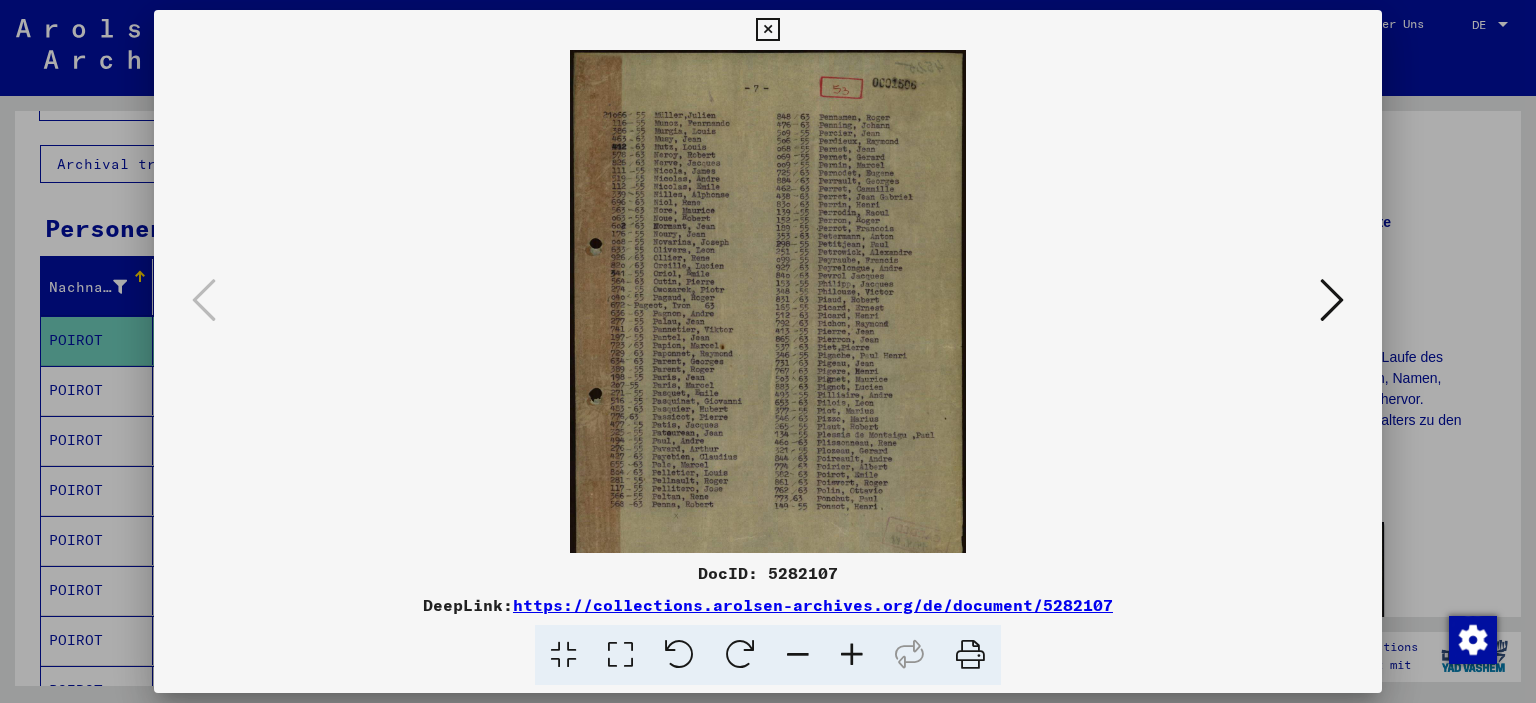 click at bounding box center [852, 655] 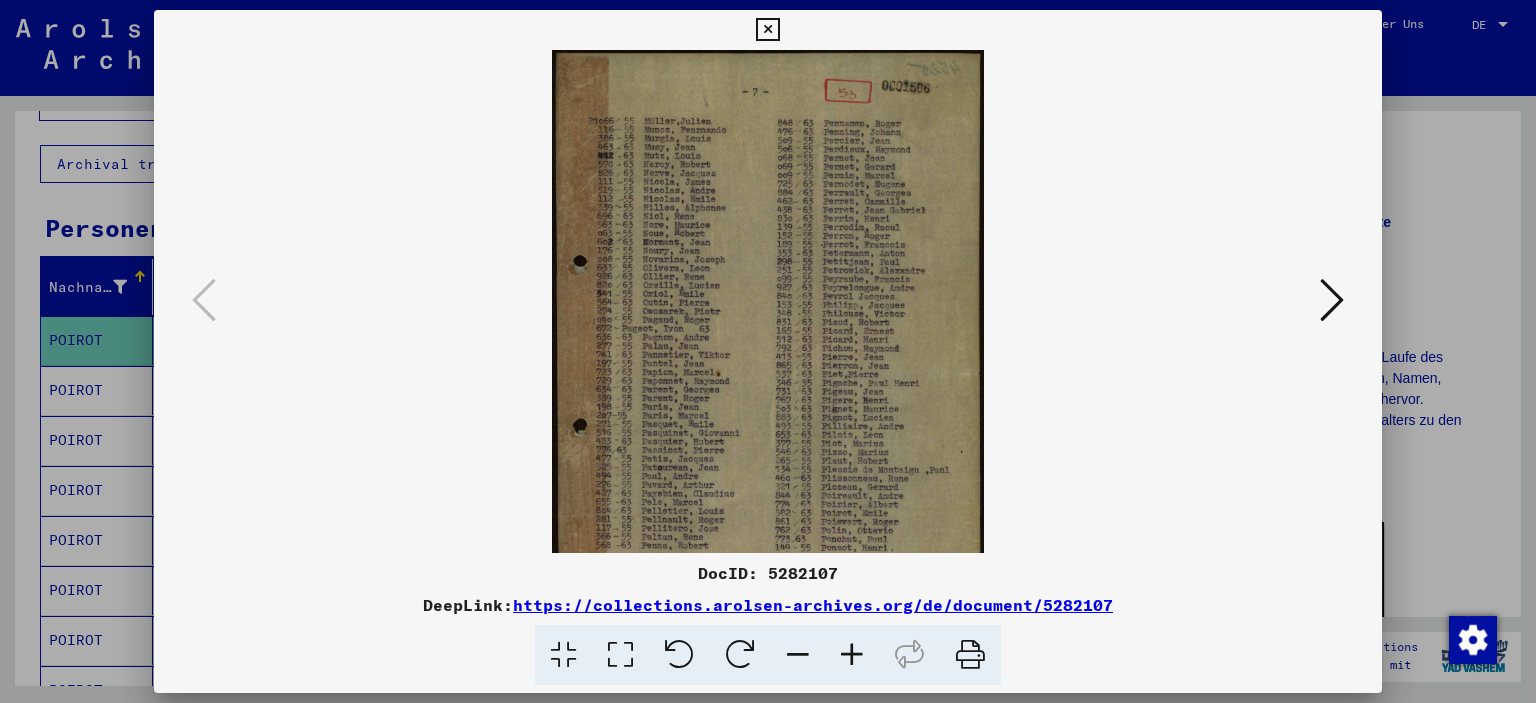 click at bounding box center (852, 655) 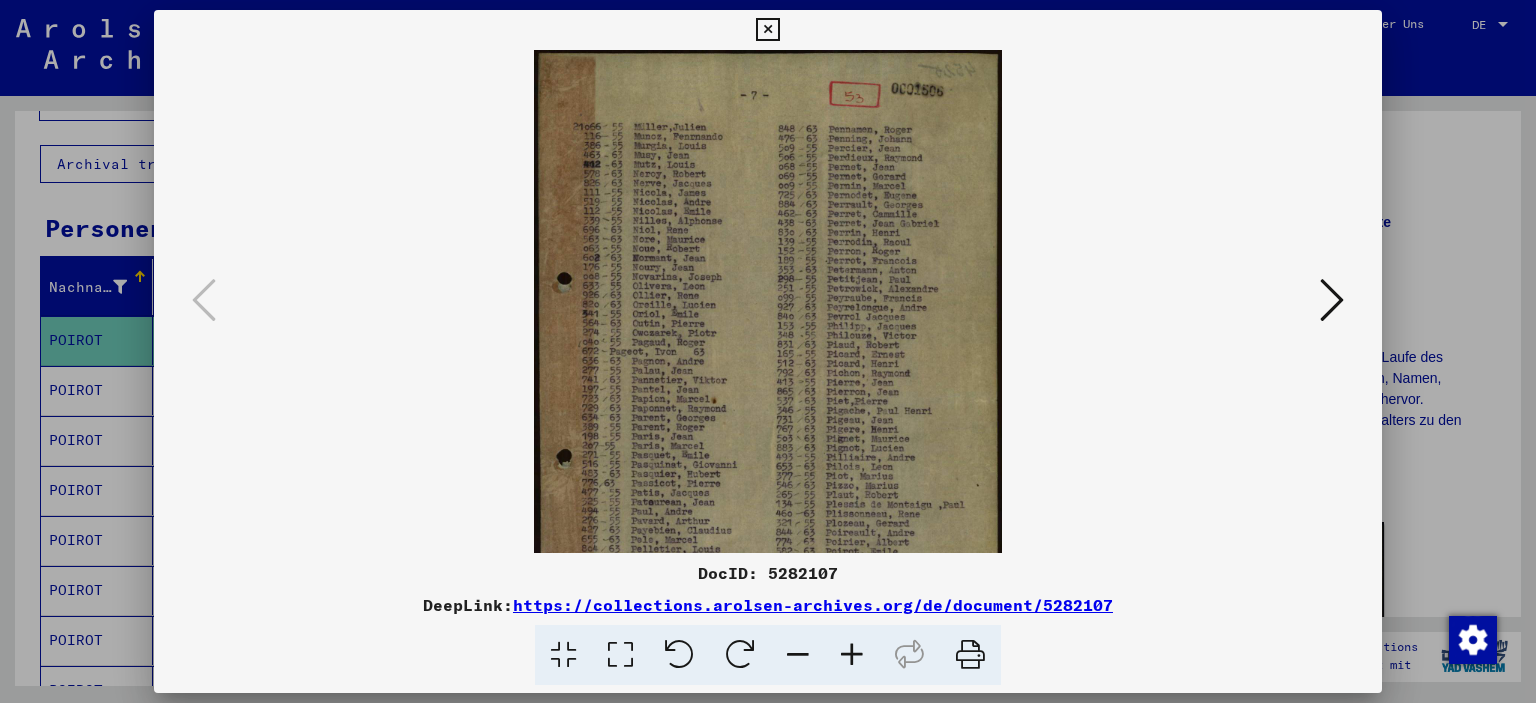click at bounding box center [852, 655] 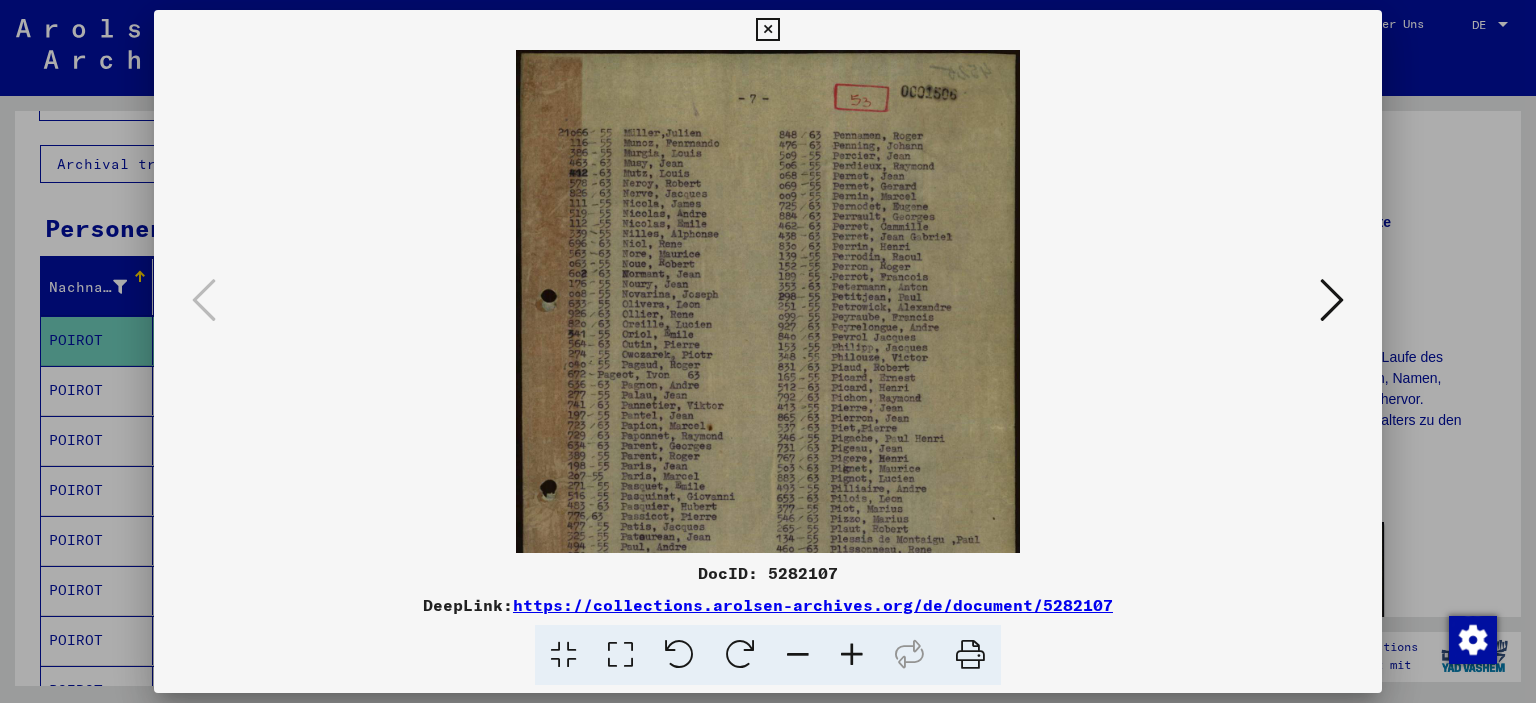 click at bounding box center [852, 655] 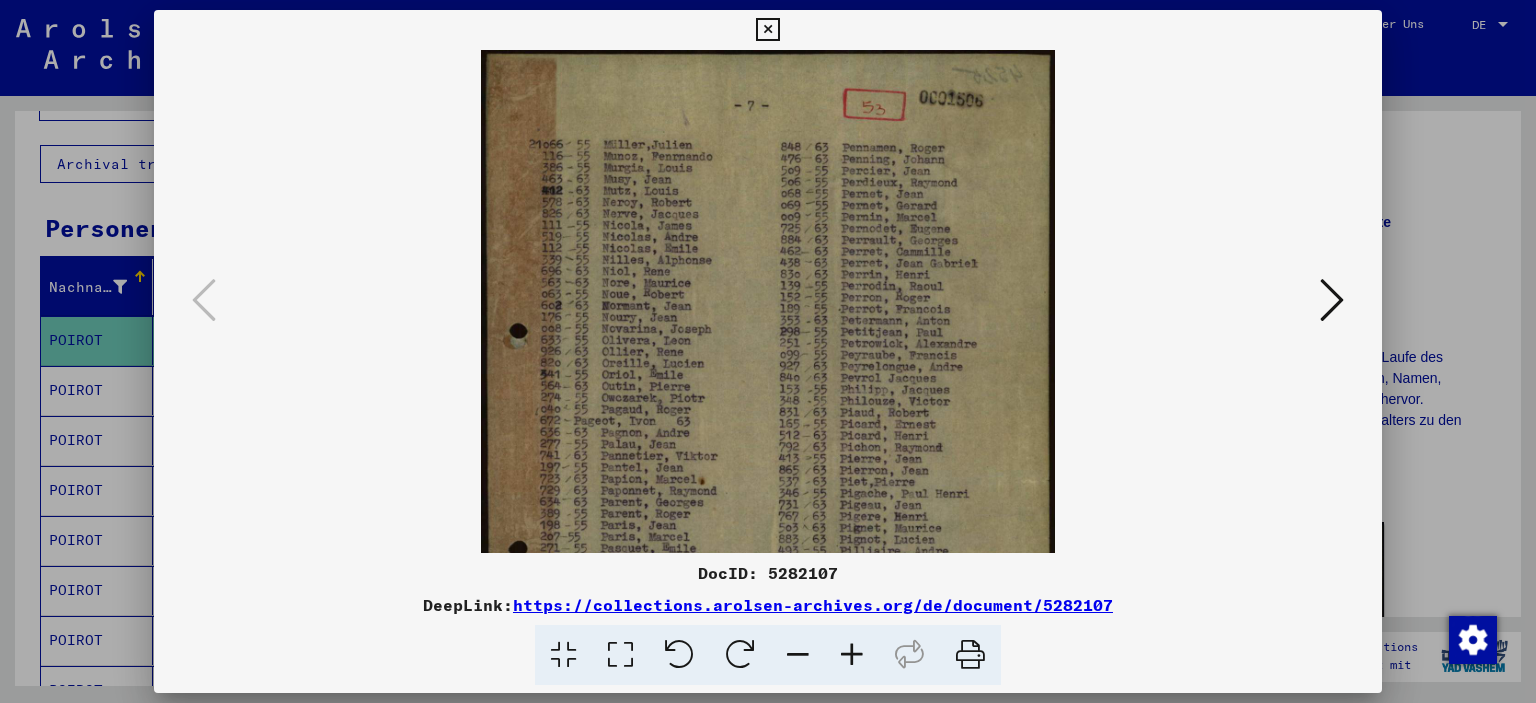 click at bounding box center [852, 655] 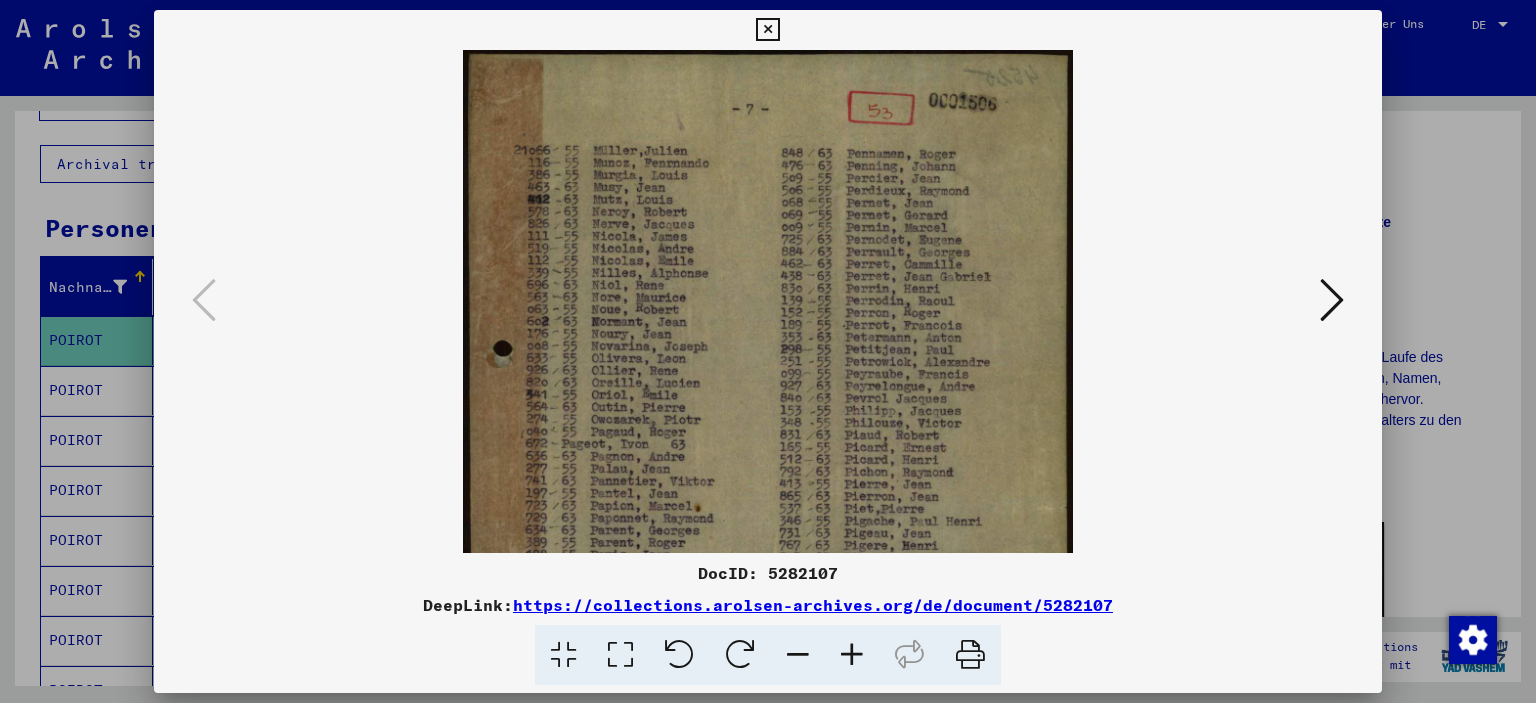 click at bounding box center [852, 655] 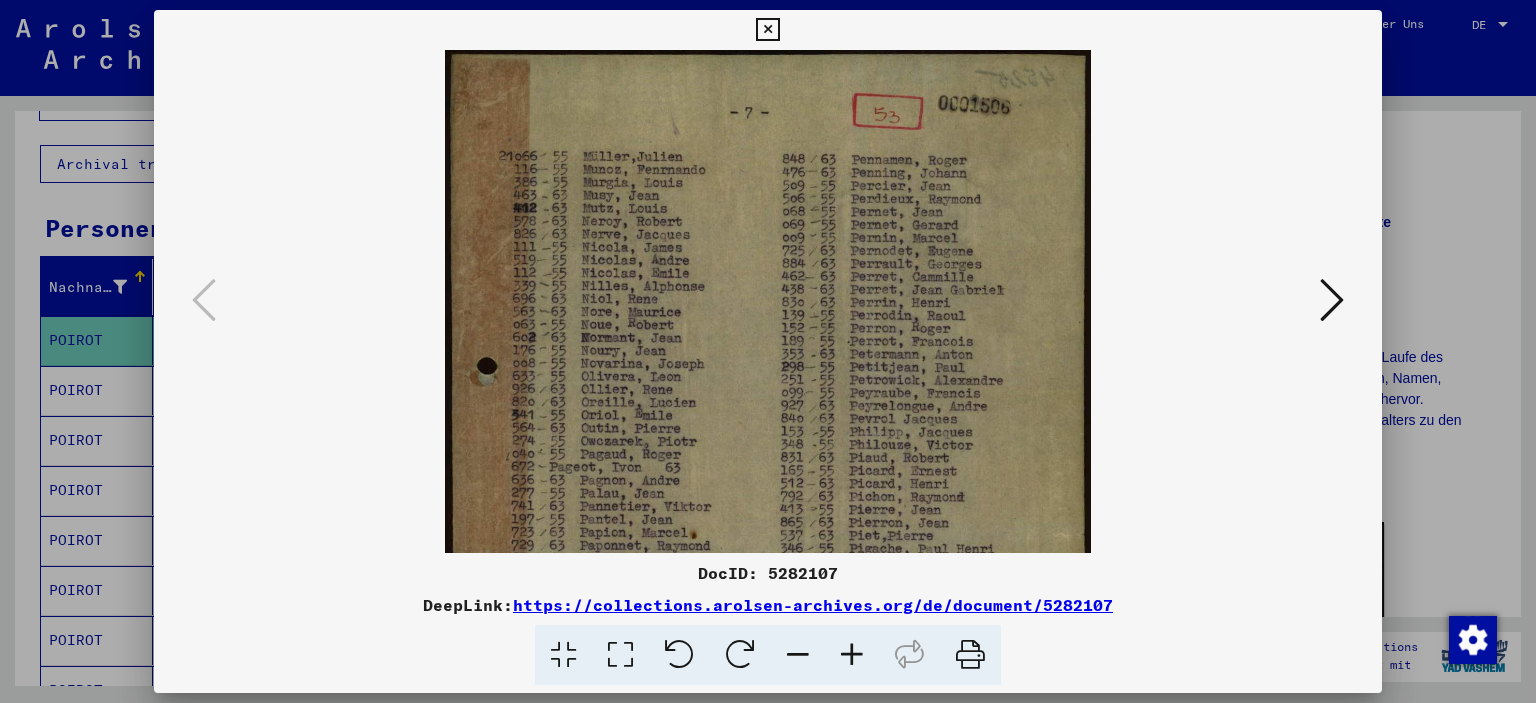 click at bounding box center (852, 655) 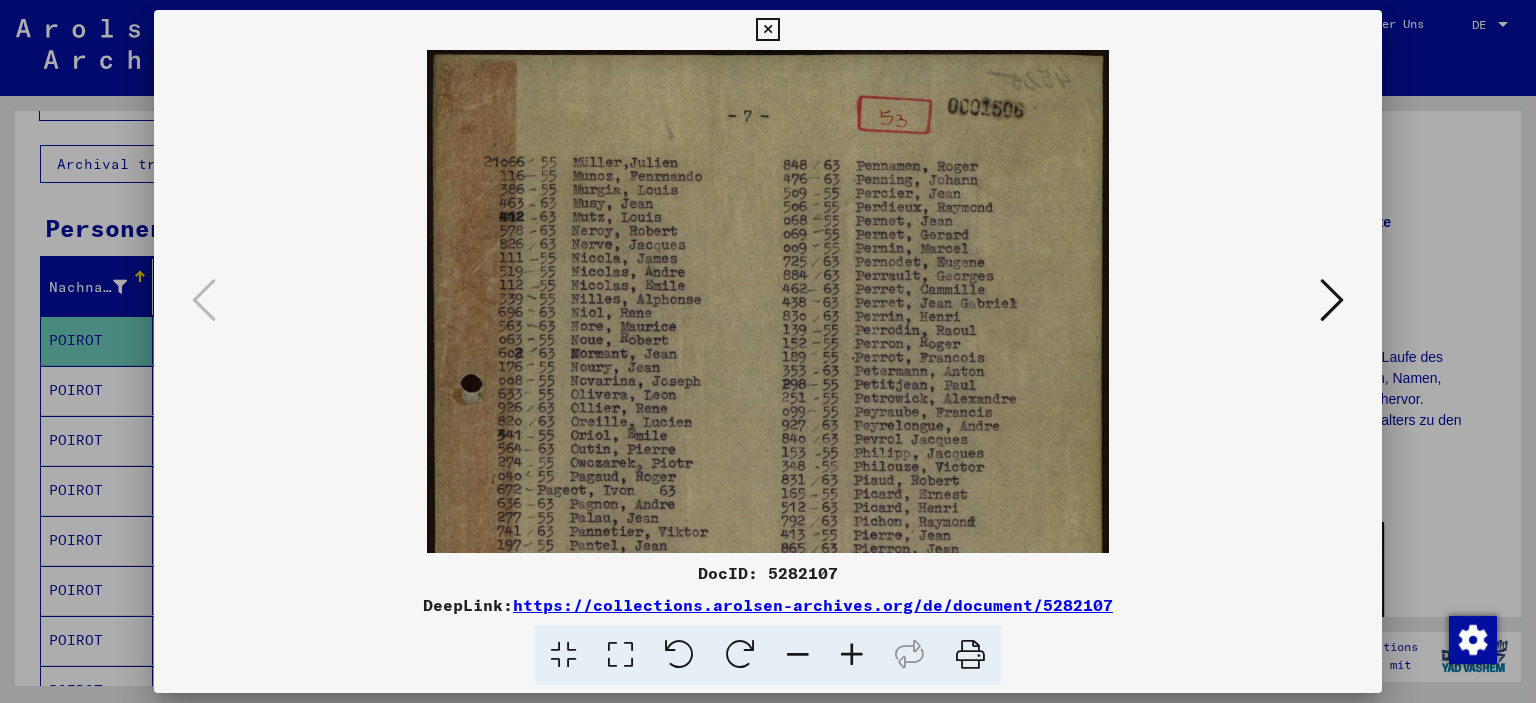 click at bounding box center (852, 655) 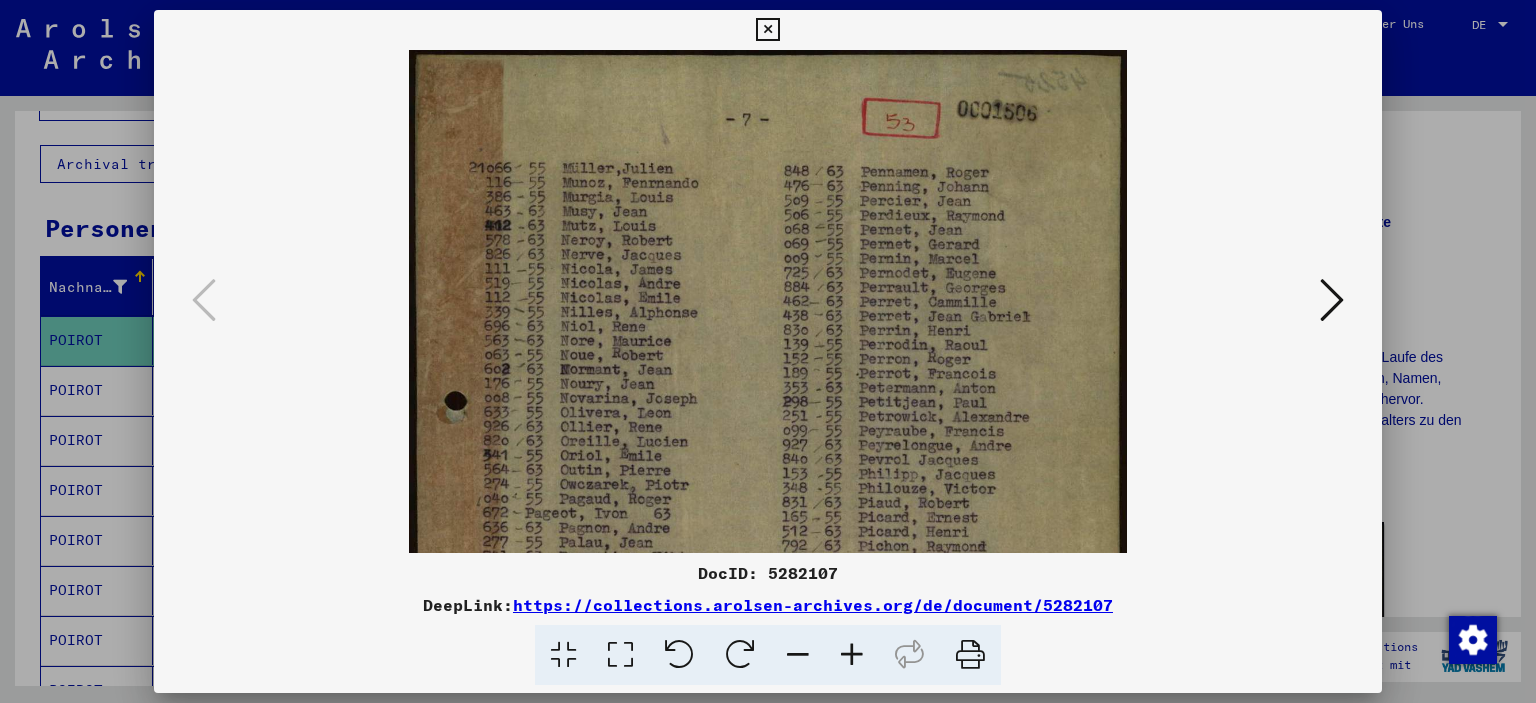 click at bounding box center [852, 655] 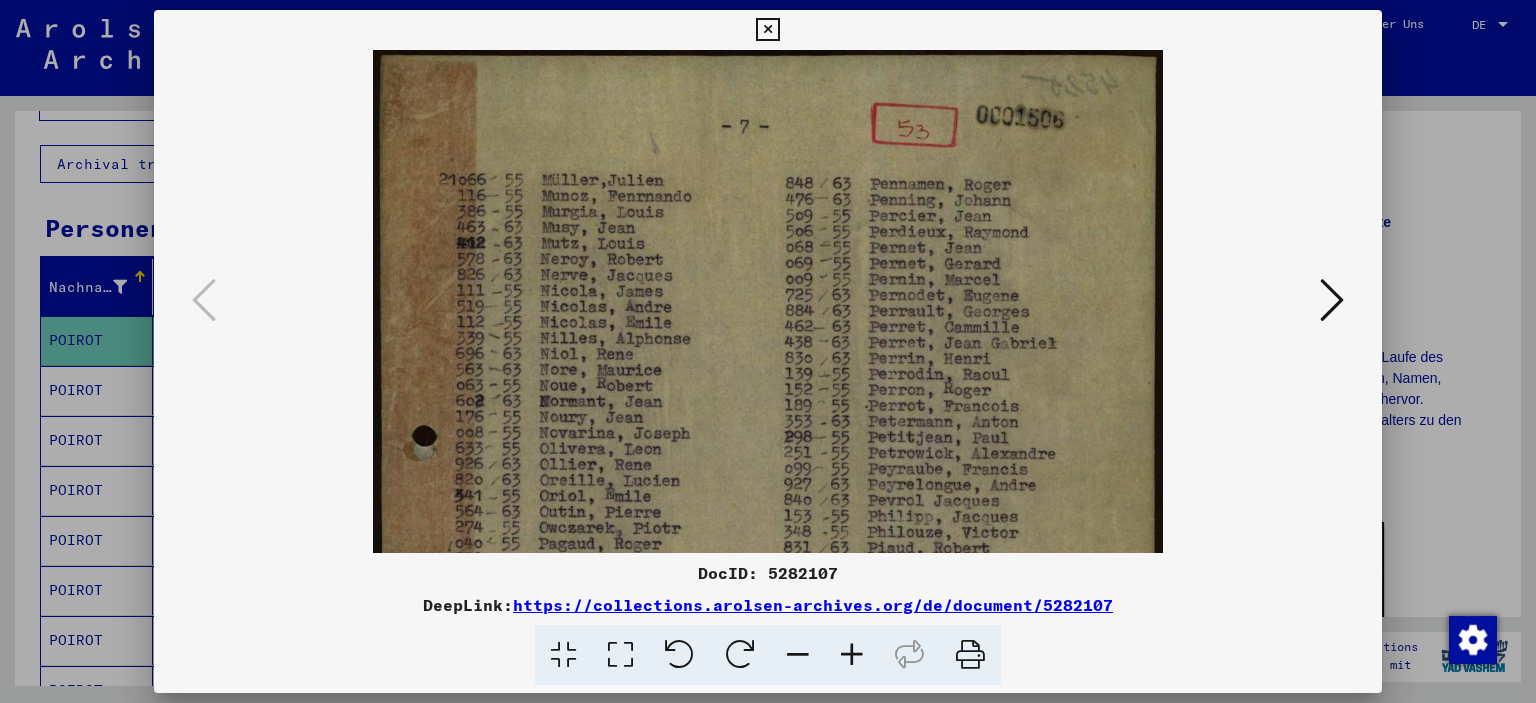 click at bounding box center (852, 655) 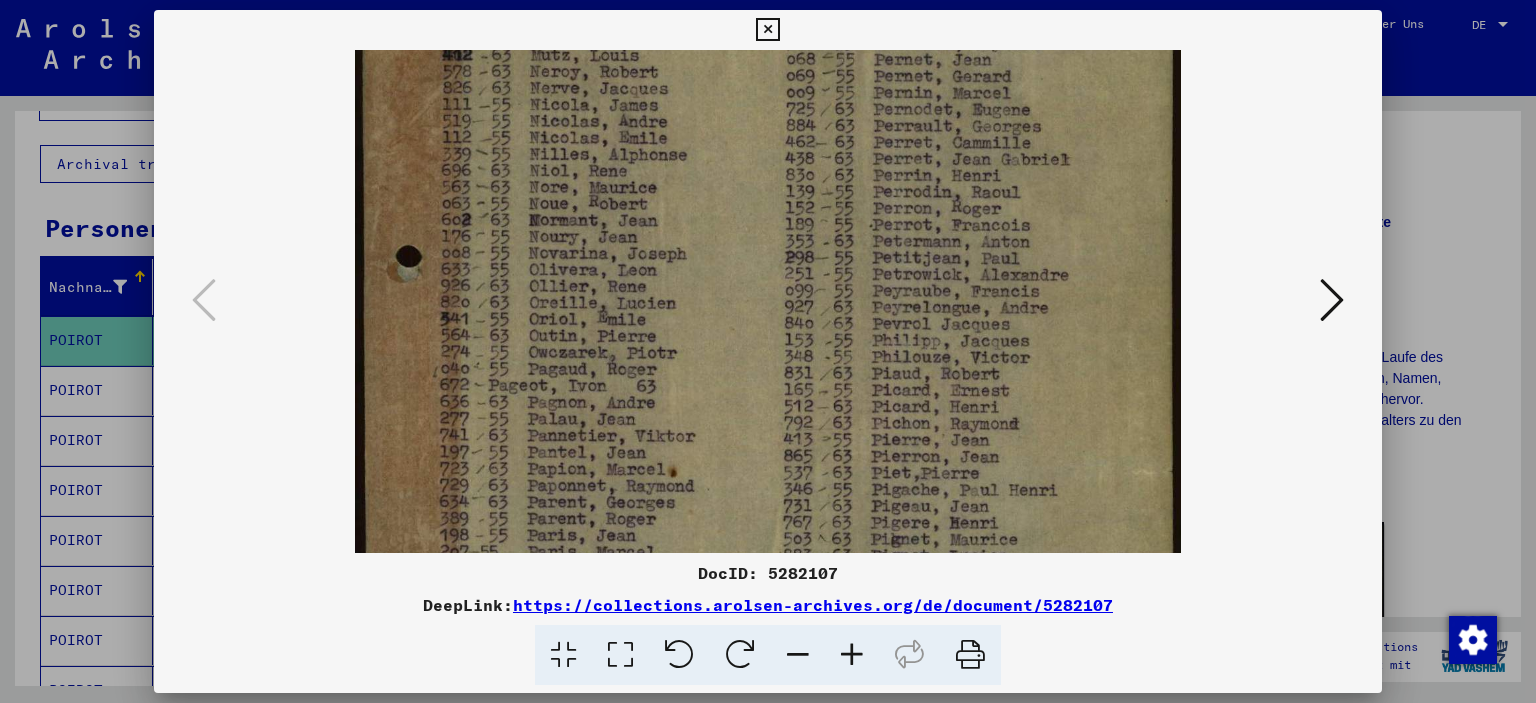 drag, startPoint x: 774, startPoint y: 450, endPoint x: 776, endPoint y: 197, distance: 253.0079 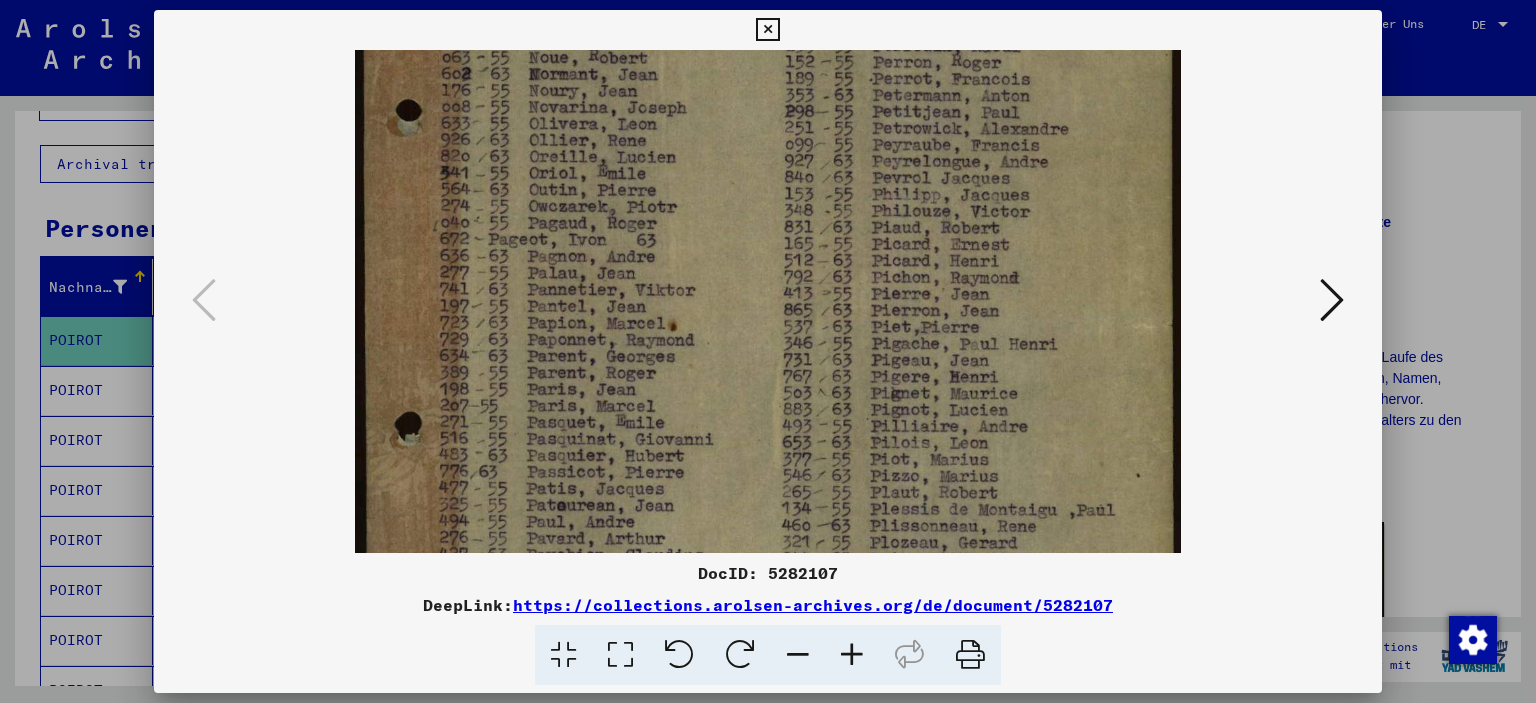 drag, startPoint x: 867, startPoint y: 430, endPoint x: 875, endPoint y: 334, distance: 96.332756 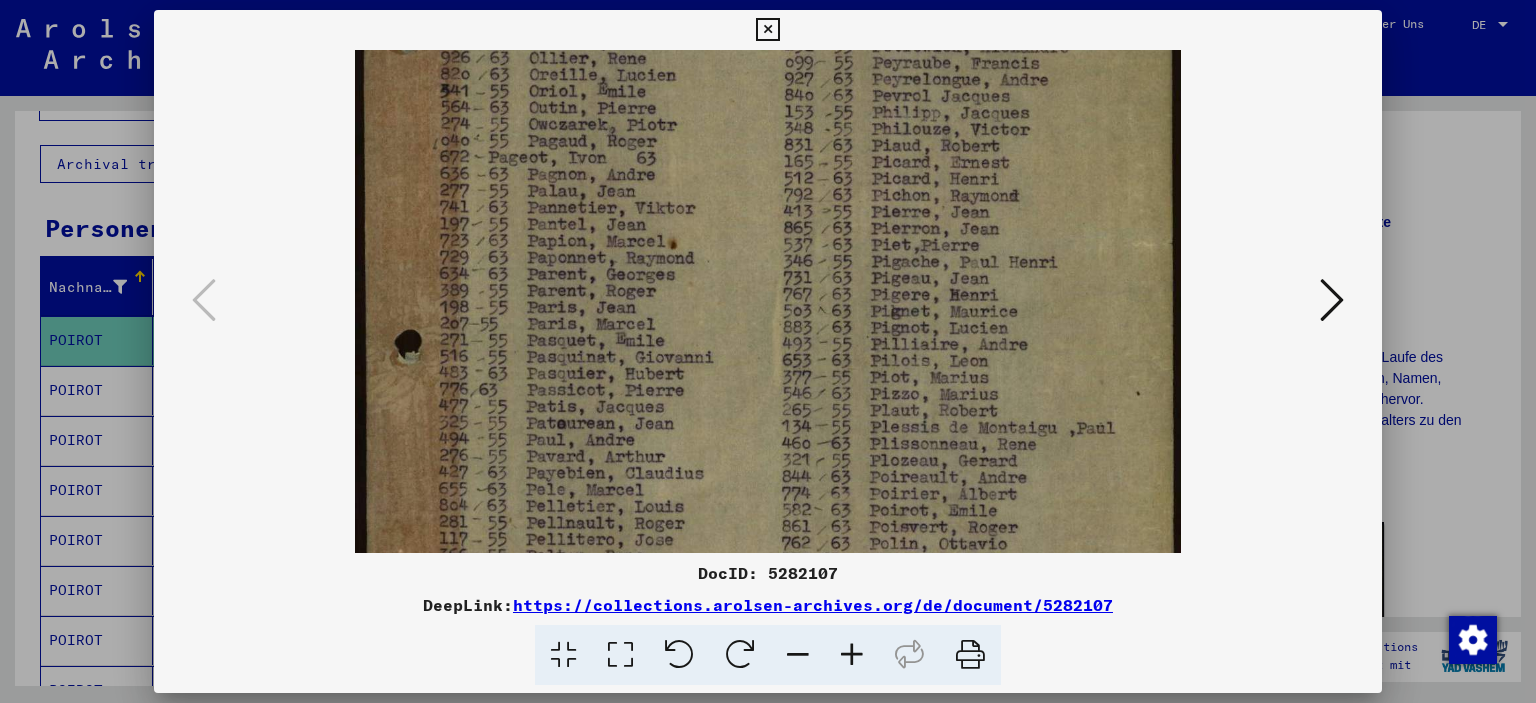 drag, startPoint x: 890, startPoint y: 433, endPoint x: 886, endPoint y: 402, distance: 31.257 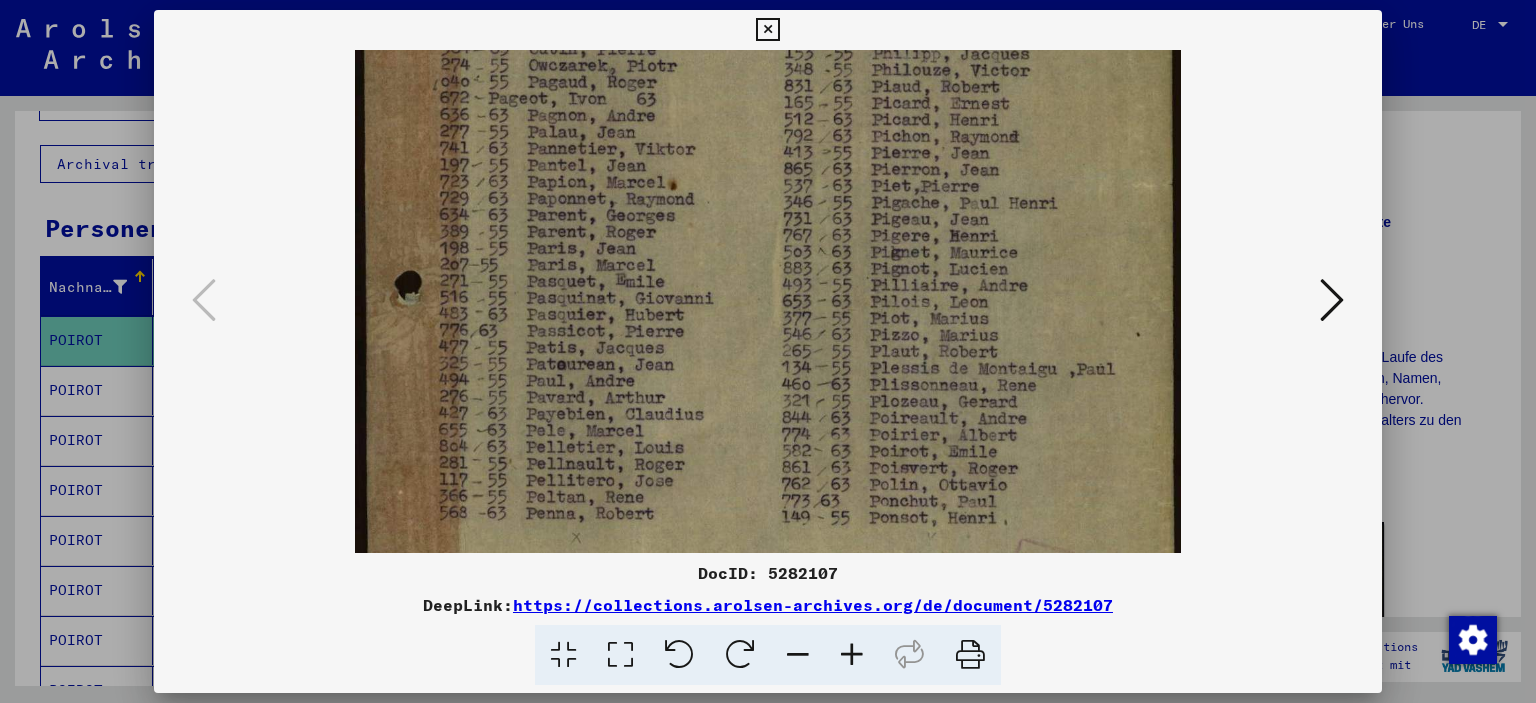 scroll, scrollTop: 501, scrollLeft: 0, axis: vertical 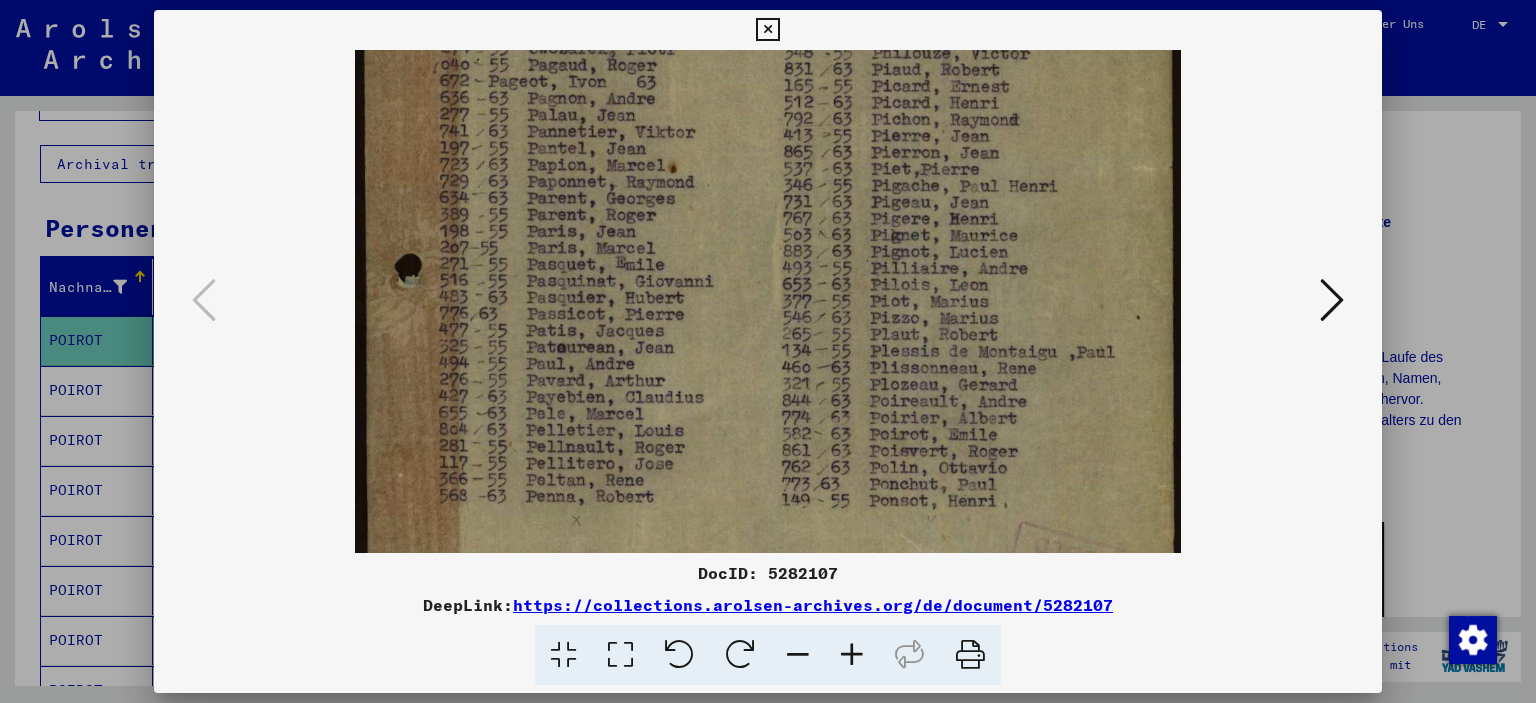 drag, startPoint x: 906, startPoint y: 496, endPoint x: 912, endPoint y: 424, distance: 72.249565 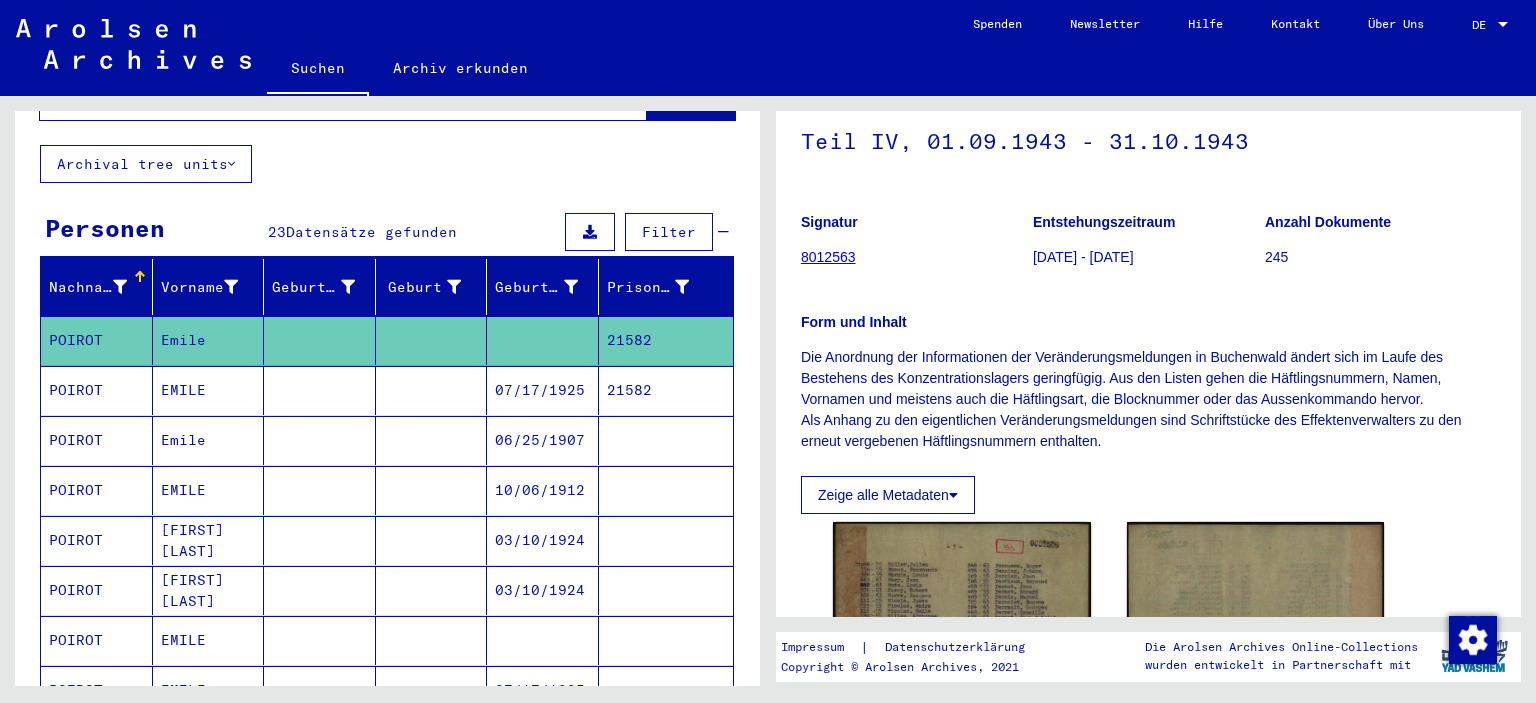 click on "Emile" at bounding box center (209, 490) 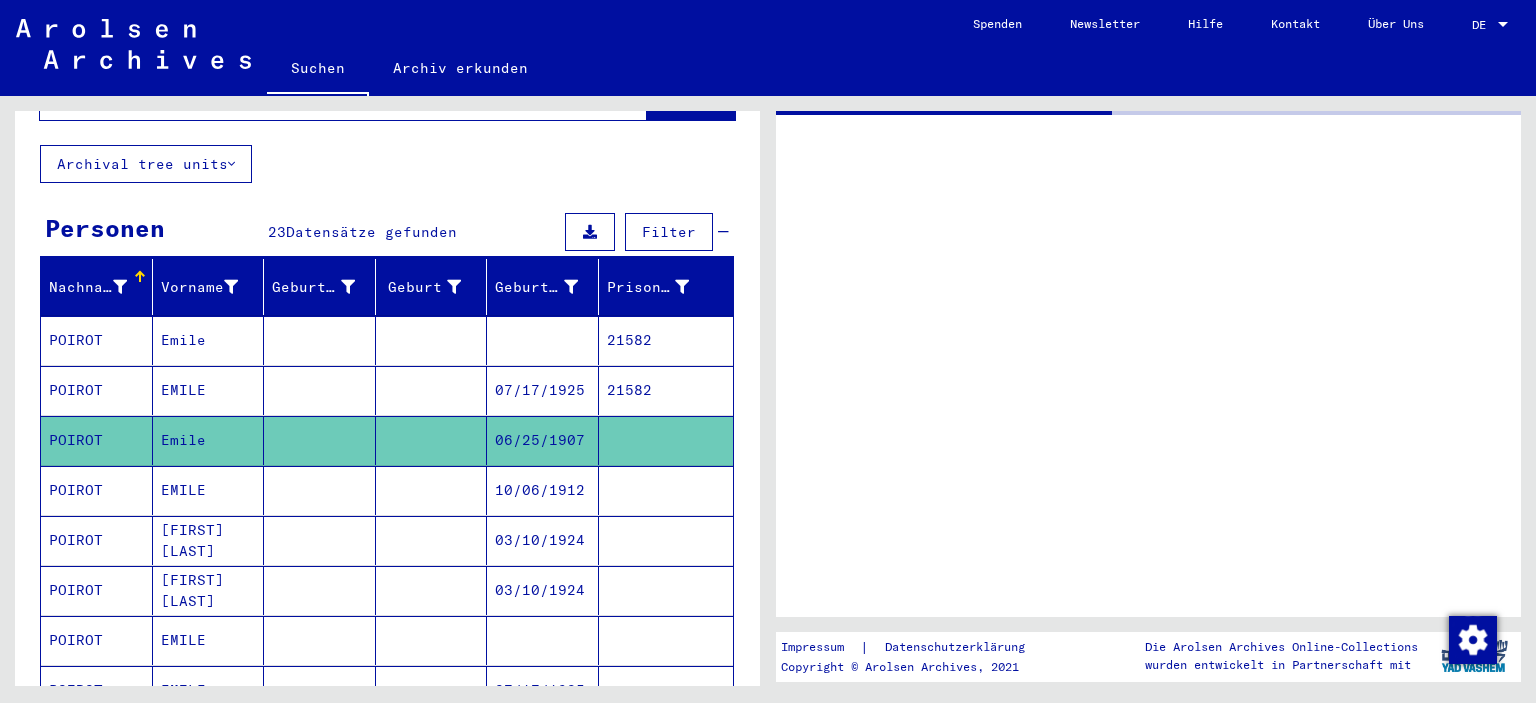 scroll, scrollTop: 0, scrollLeft: 0, axis: both 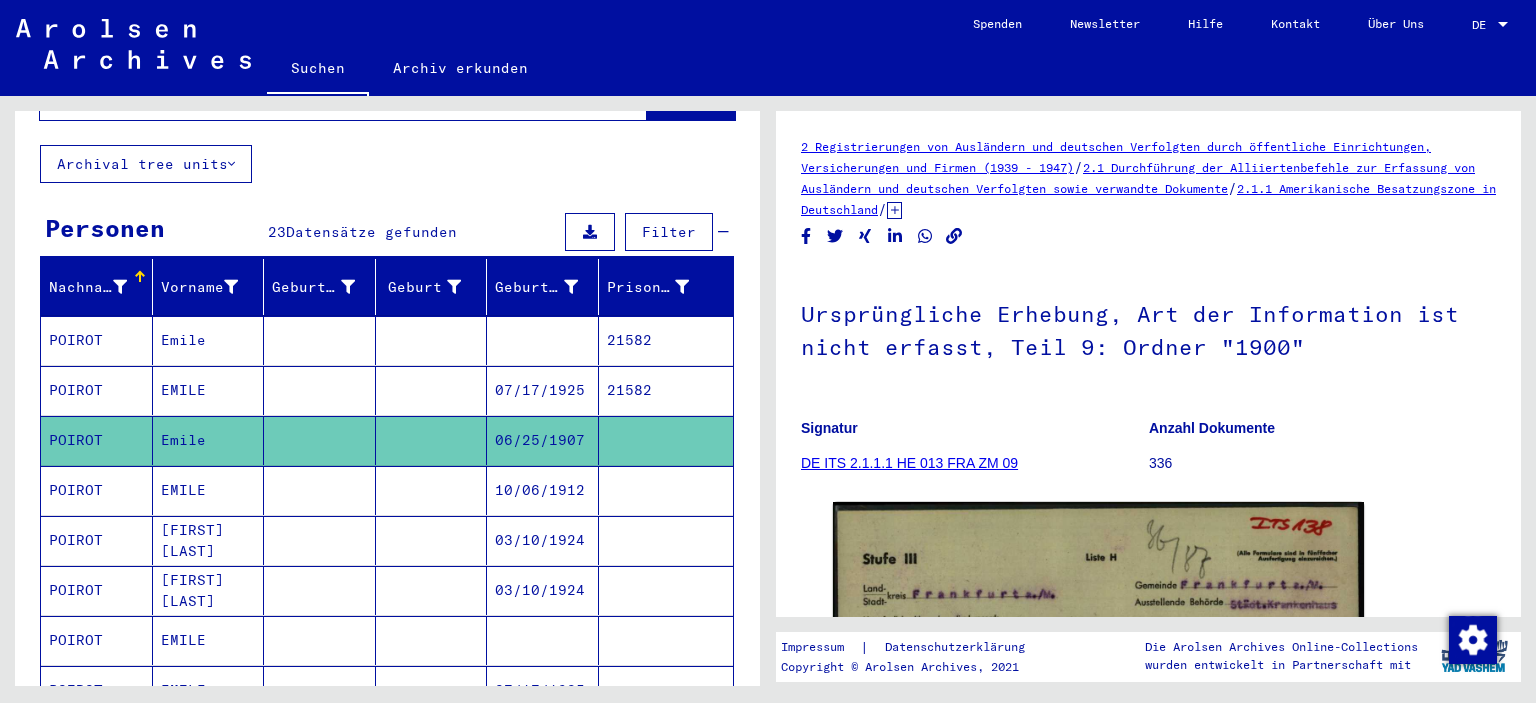 click on "EMILE" at bounding box center [209, 540] 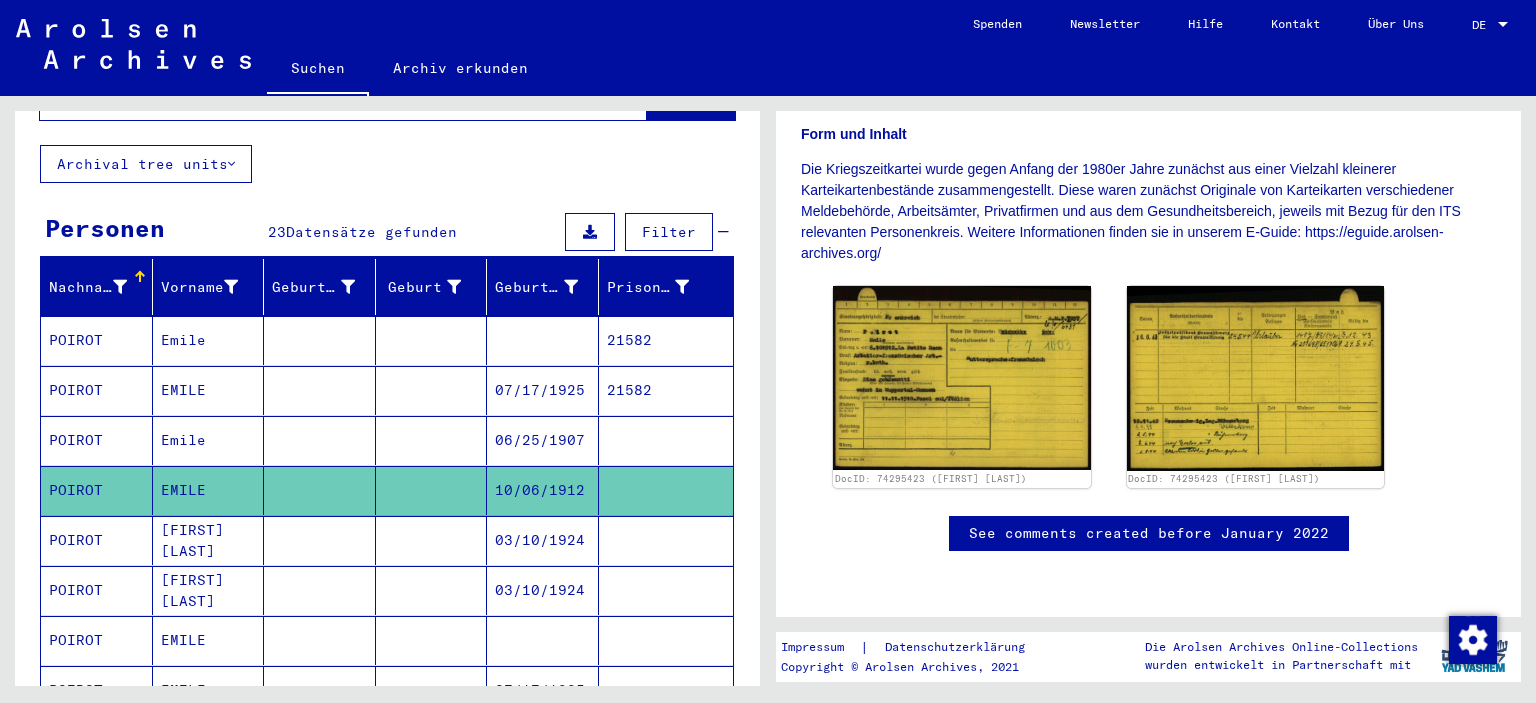 scroll, scrollTop: 442, scrollLeft: 0, axis: vertical 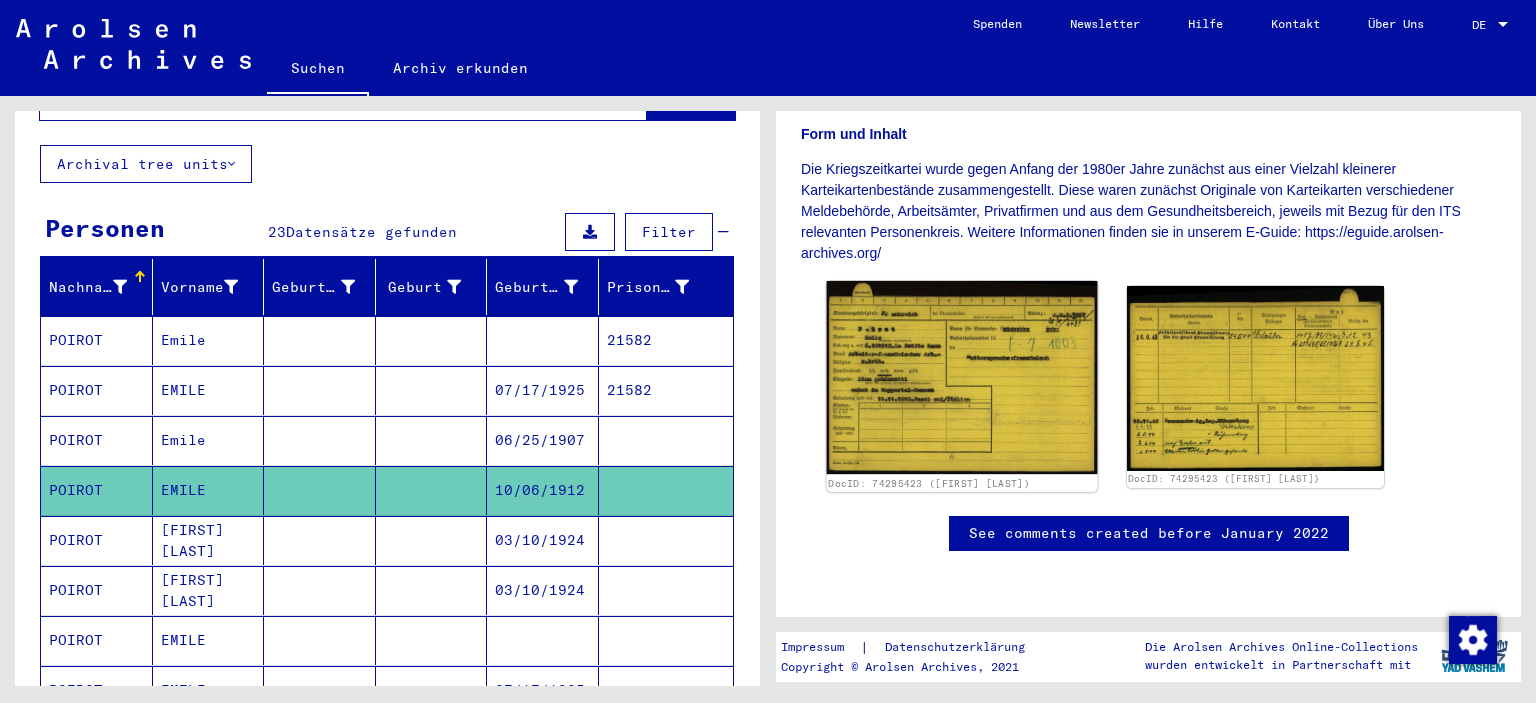 click 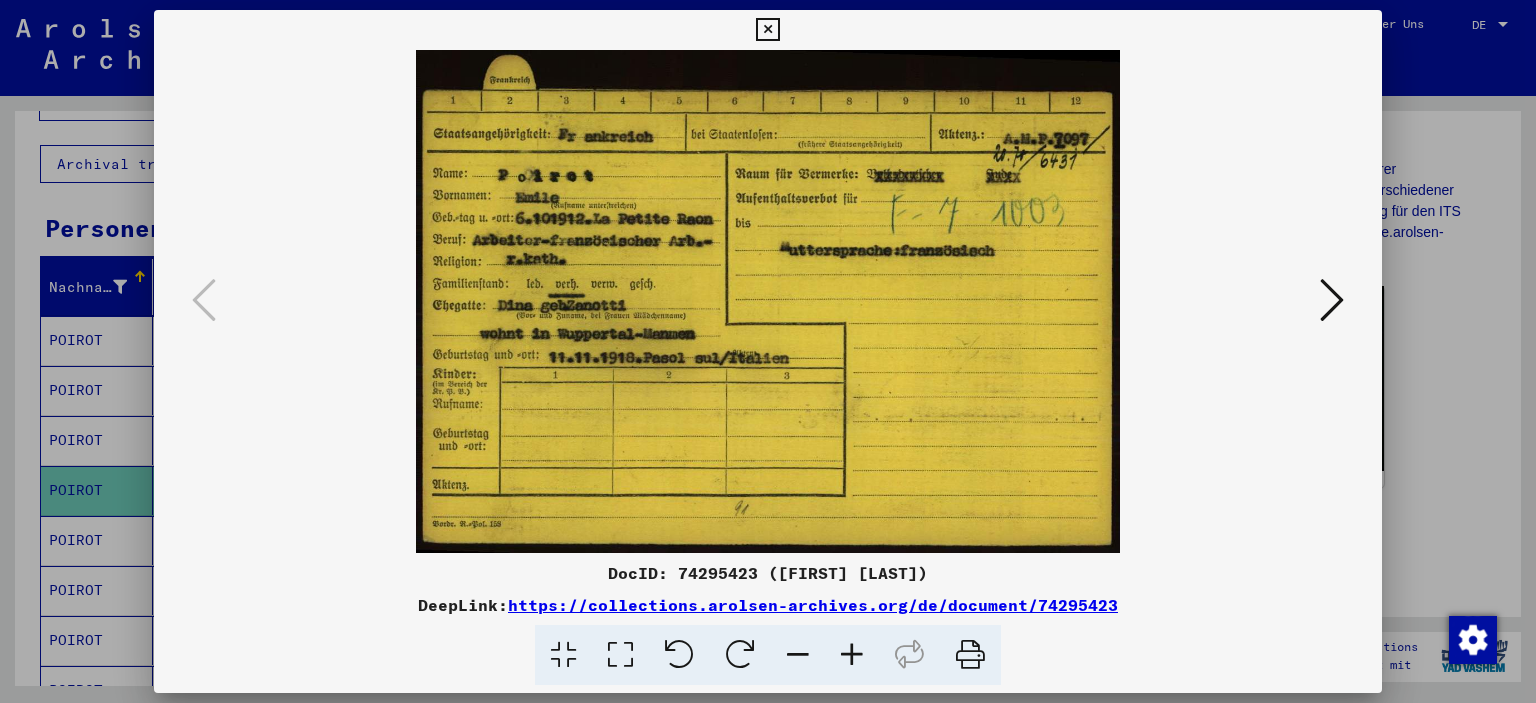 click at bounding box center [767, 30] 